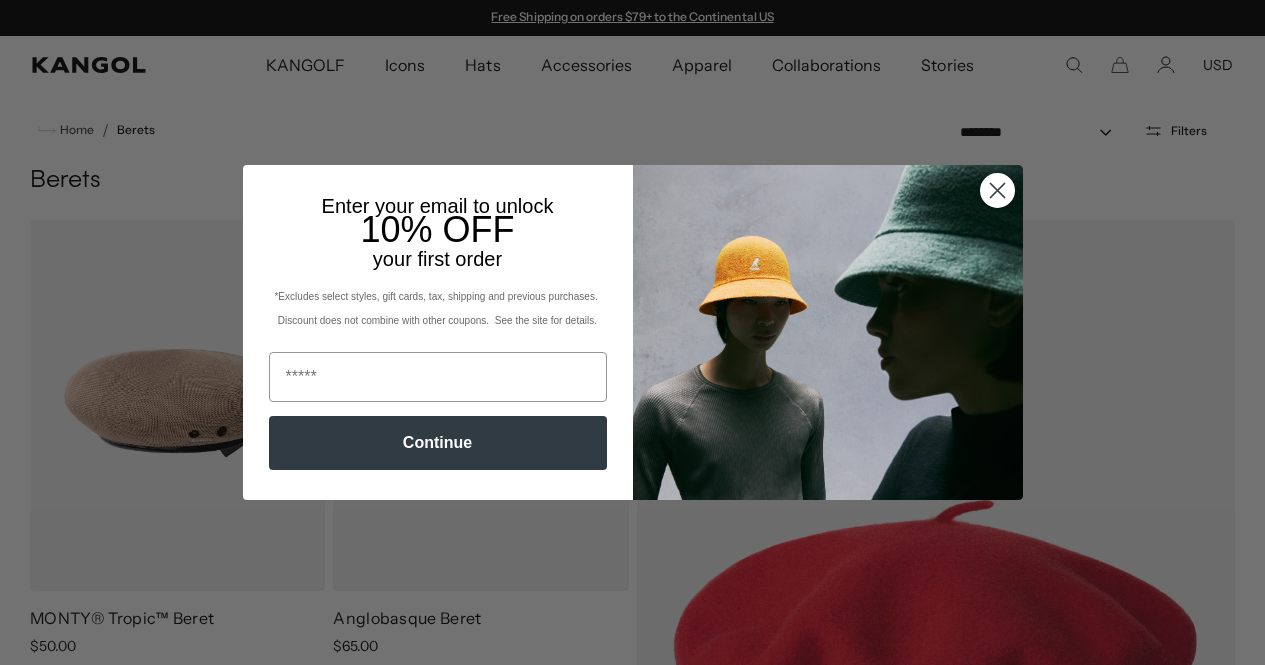 scroll, scrollTop: 0, scrollLeft: 0, axis: both 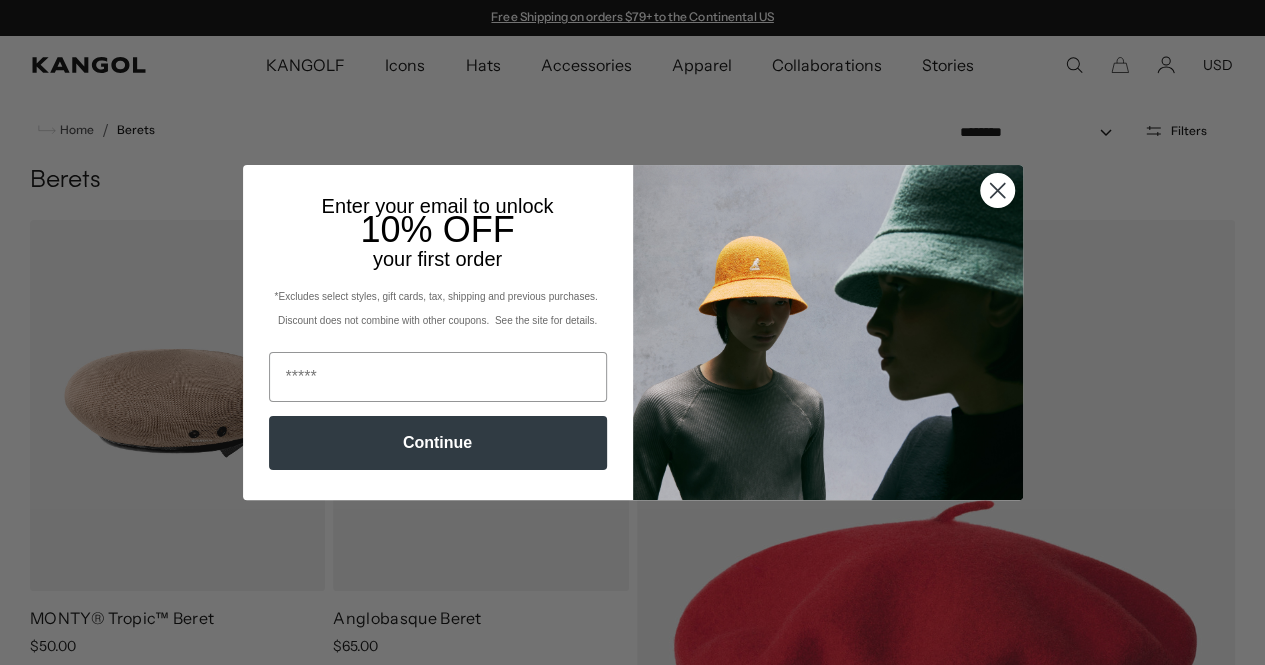 click 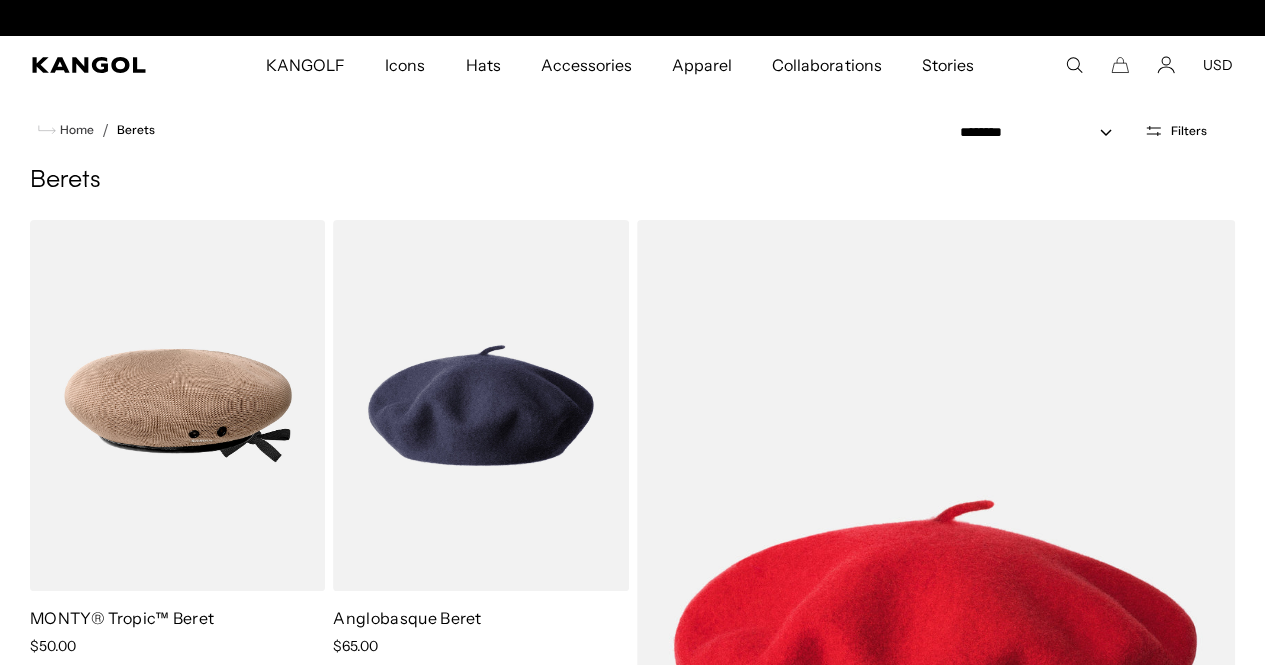 scroll, scrollTop: 0, scrollLeft: 412, axis: horizontal 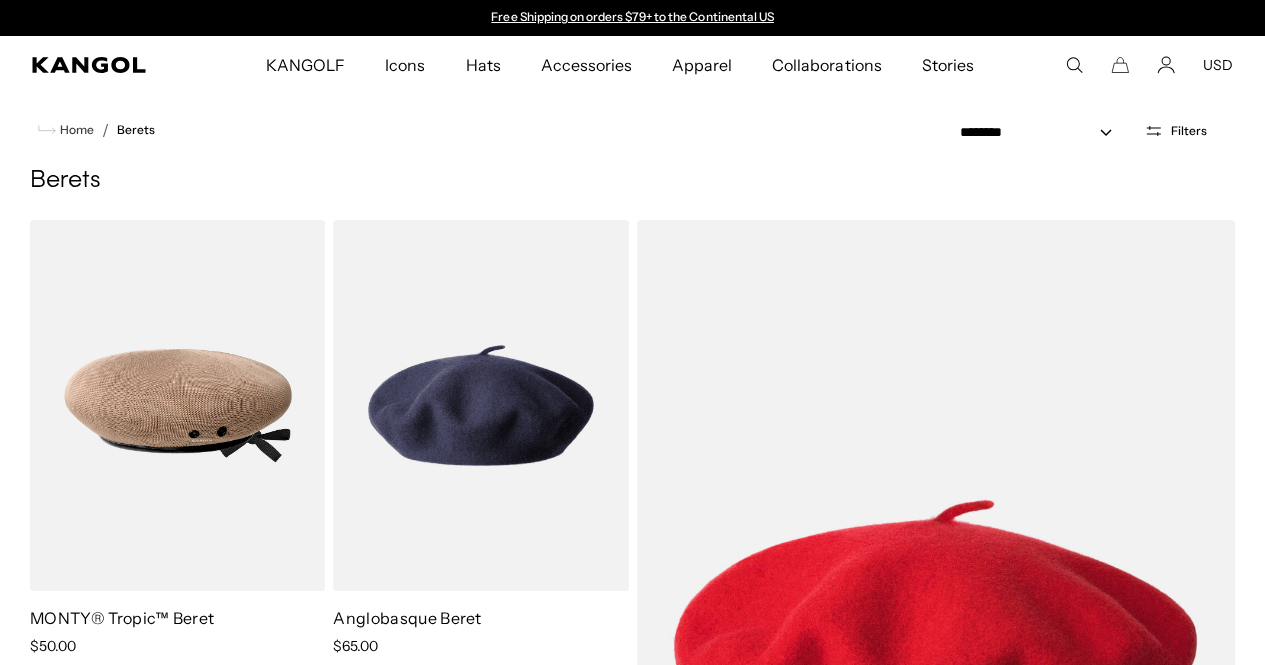 click 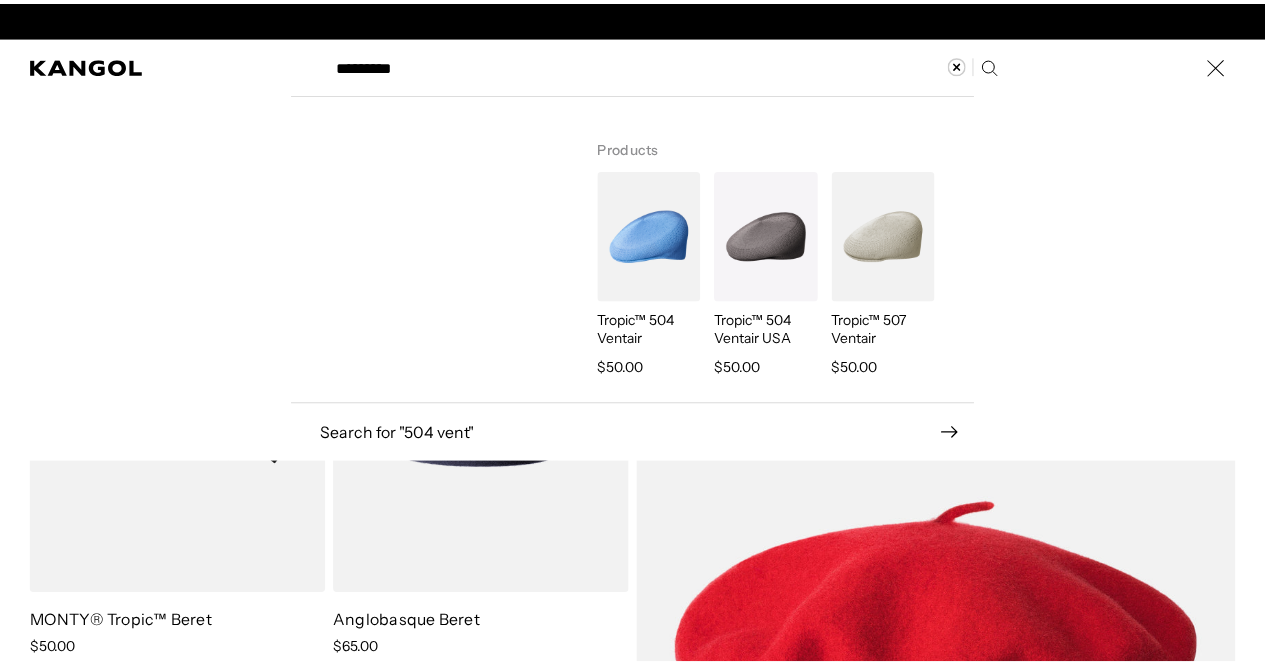 scroll, scrollTop: 0, scrollLeft: 412, axis: horizontal 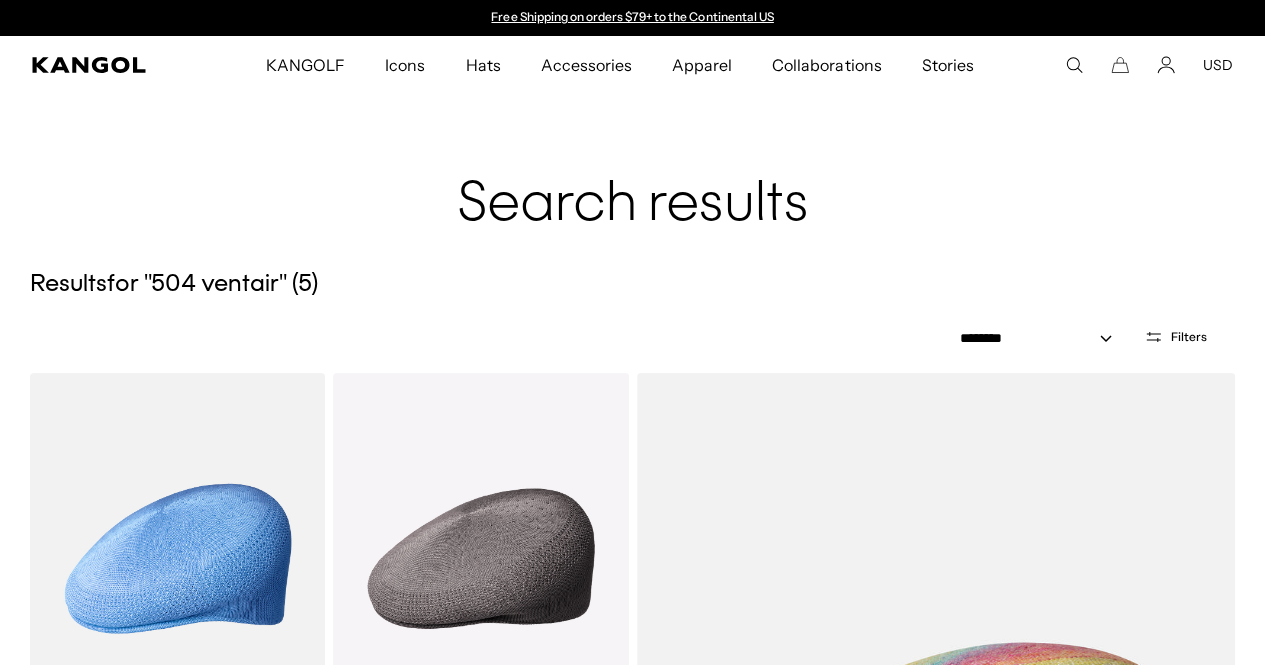 click 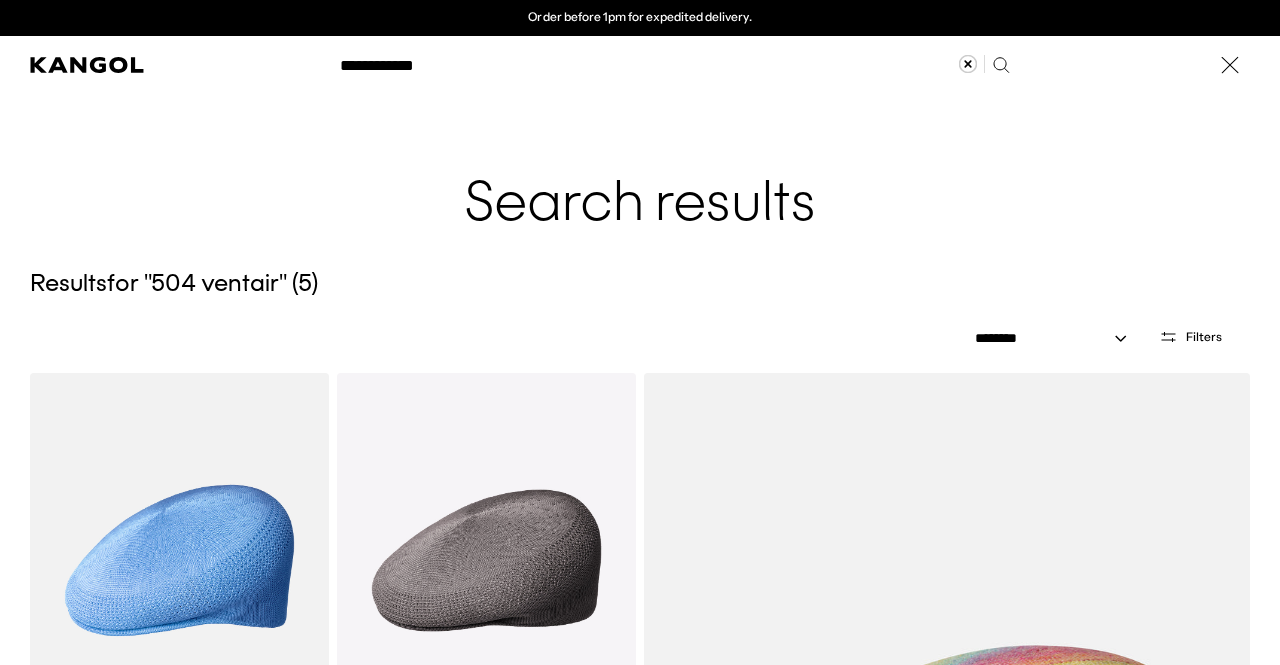 scroll, scrollTop: 0, scrollLeft: 0, axis: both 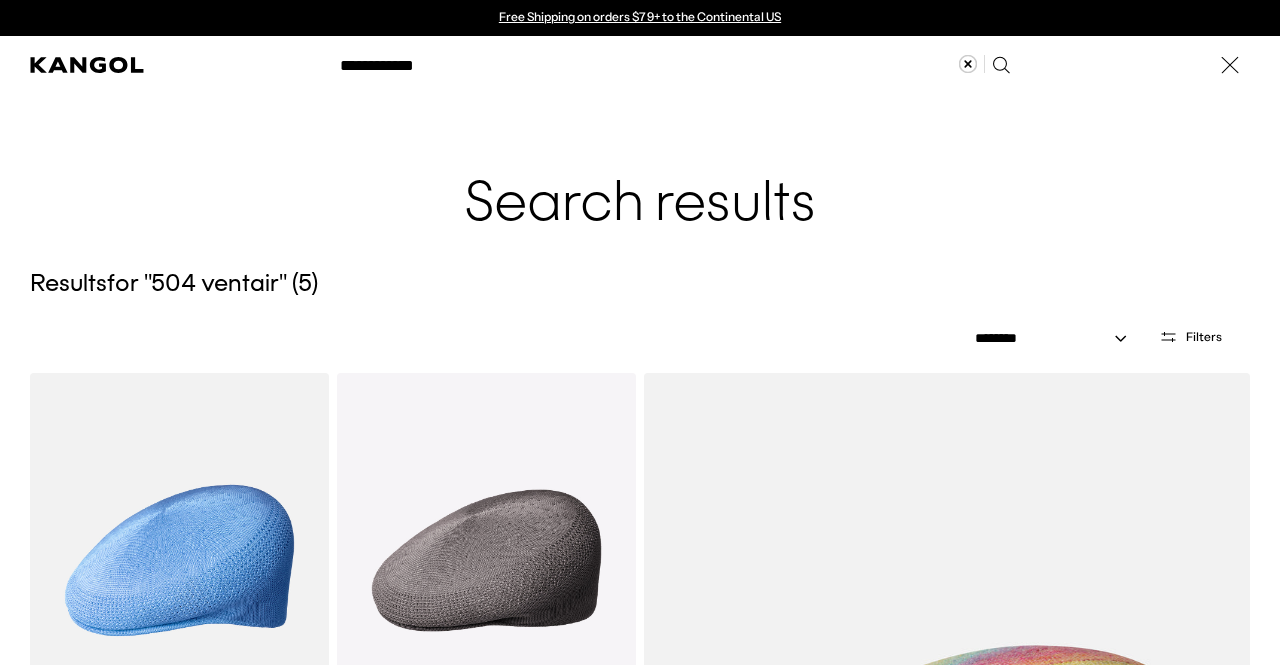 click 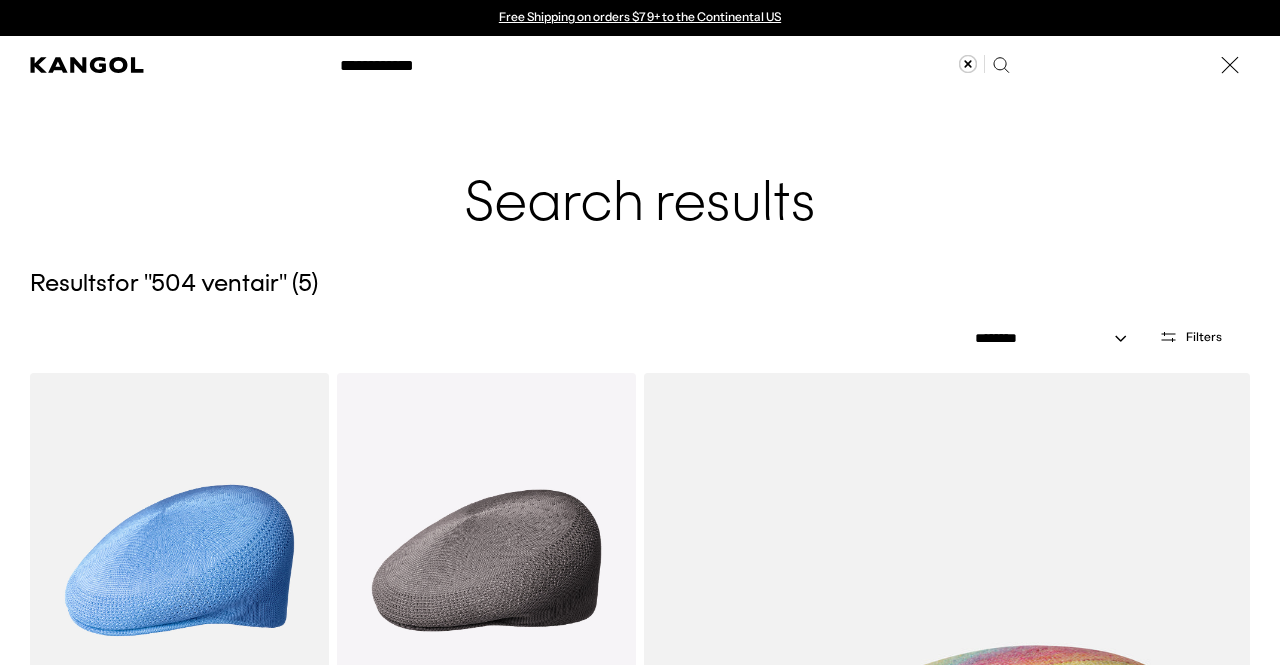 click on "**********" at bounding box center [673, 65] 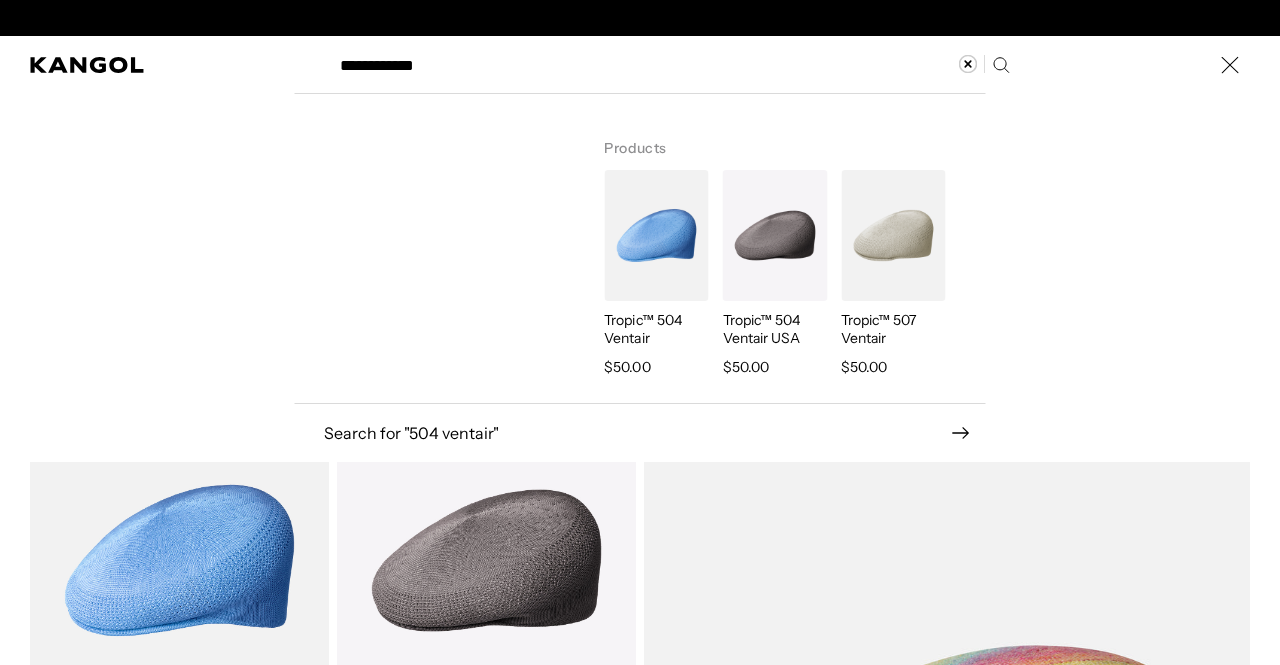 scroll, scrollTop: 0, scrollLeft: 412, axis: horizontal 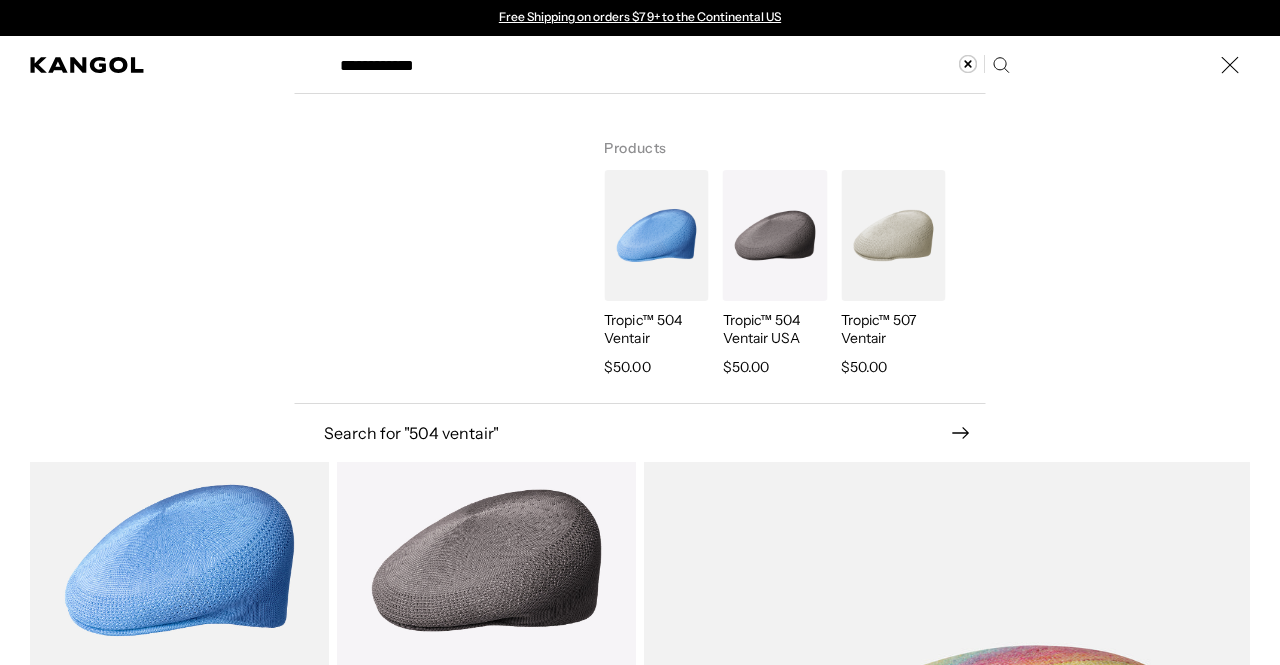 click on "**********" at bounding box center (673, 65) 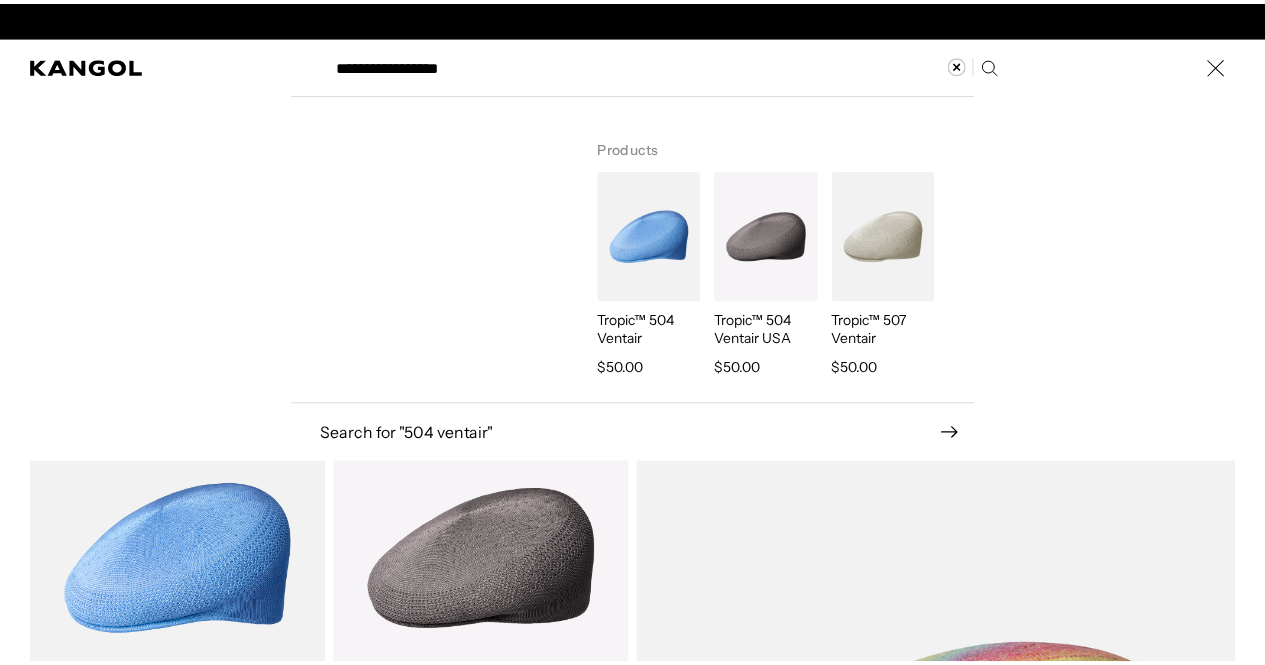 scroll, scrollTop: 0, scrollLeft: 412, axis: horizontal 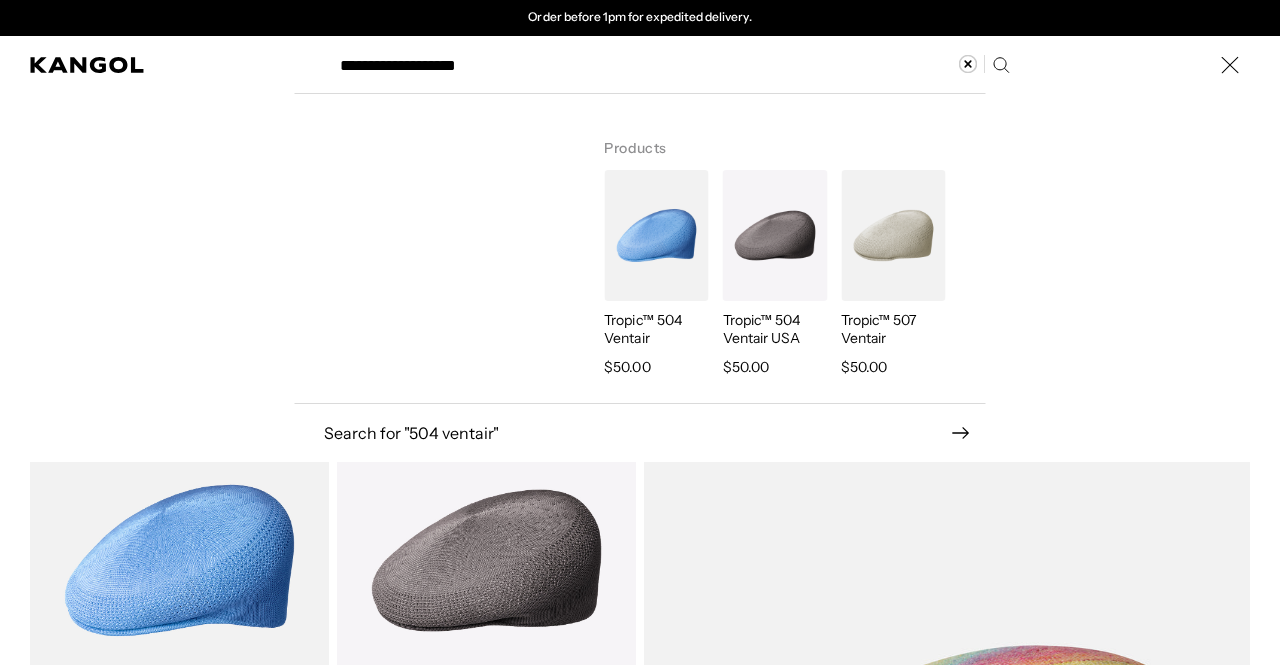 type on "**********" 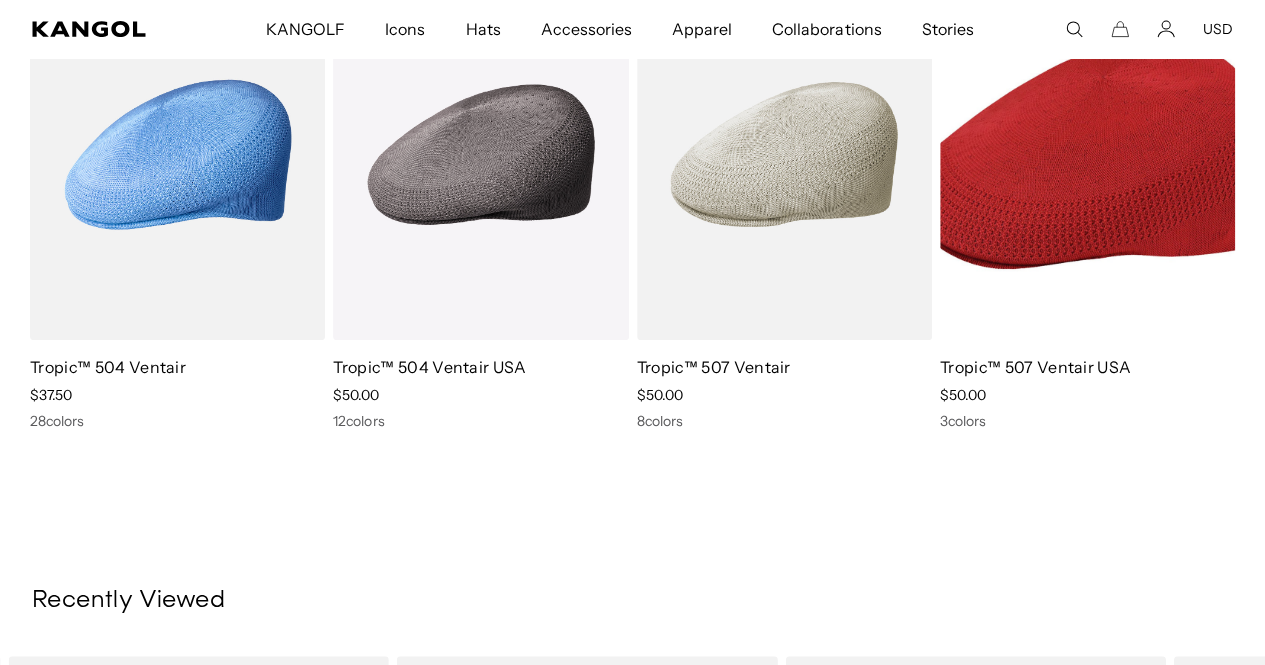 scroll, scrollTop: 440, scrollLeft: 0, axis: vertical 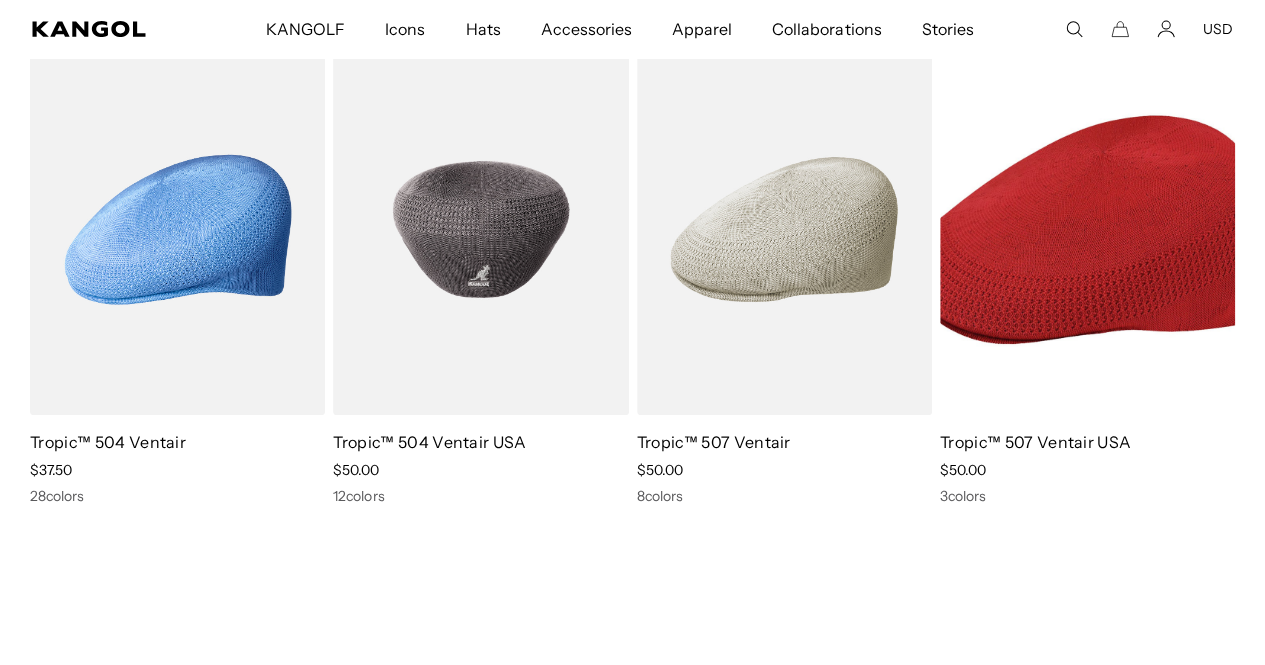 click at bounding box center (480, 229) 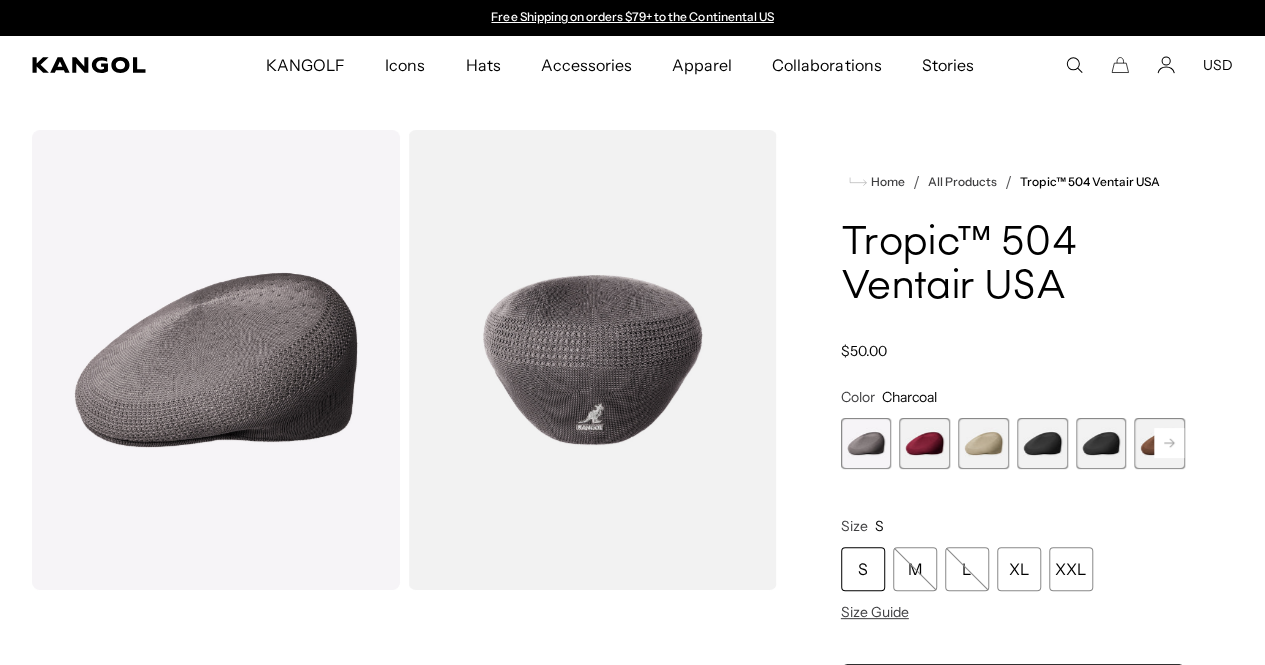 scroll, scrollTop: 0, scrollLeft: 0, axis: both 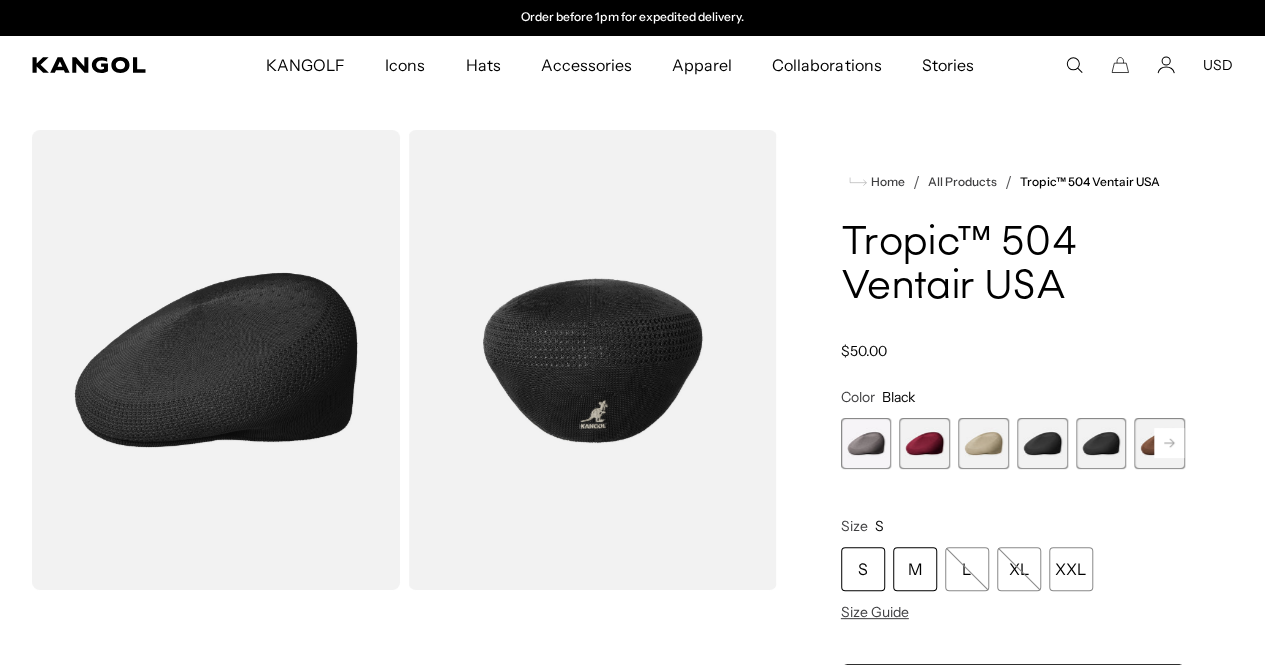 click on "M" at bounding box center (915, 569) 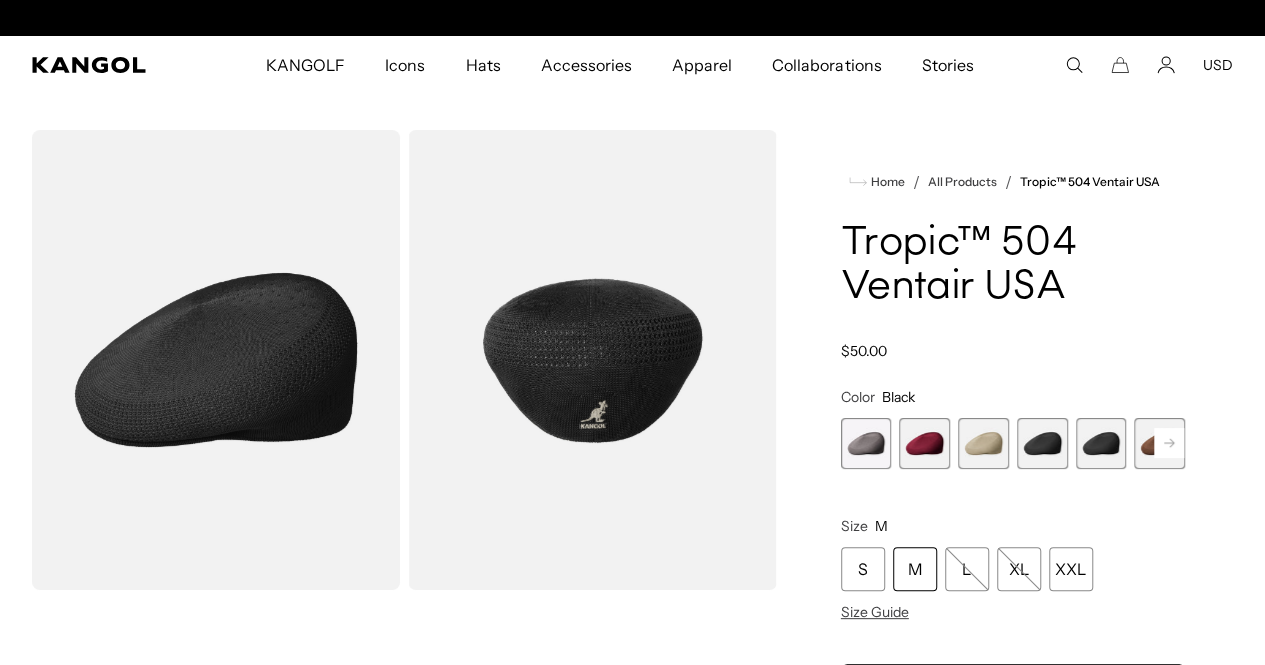 scroll, scrollTop: 0, scrollLeft: 0, axis: both 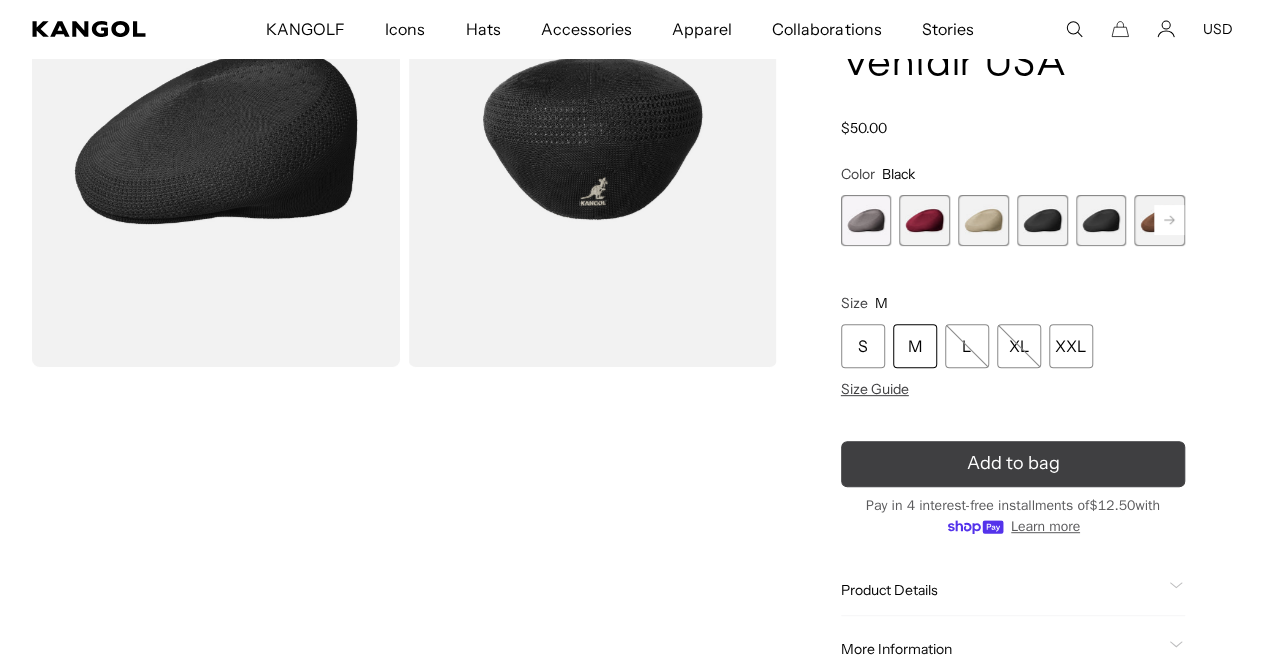 click on "Add to bag" at bounding box center [1013, 464] 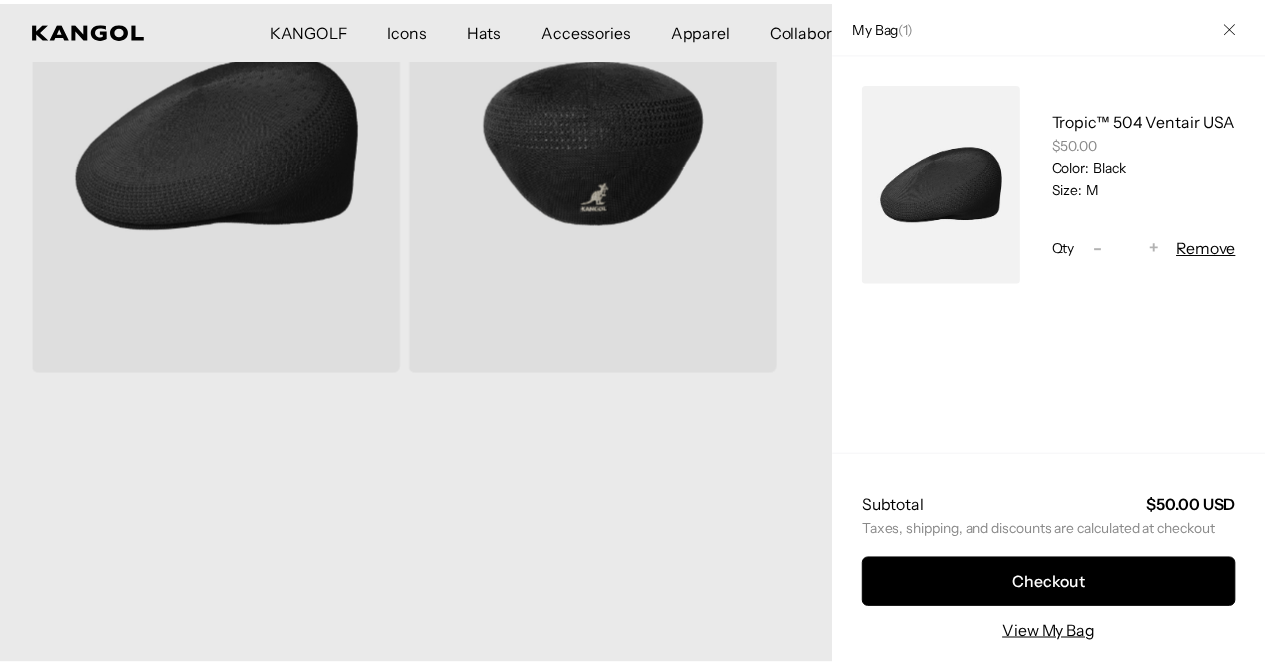 scroll, scrollTop: 0, scrollLeft: 0, axis: both 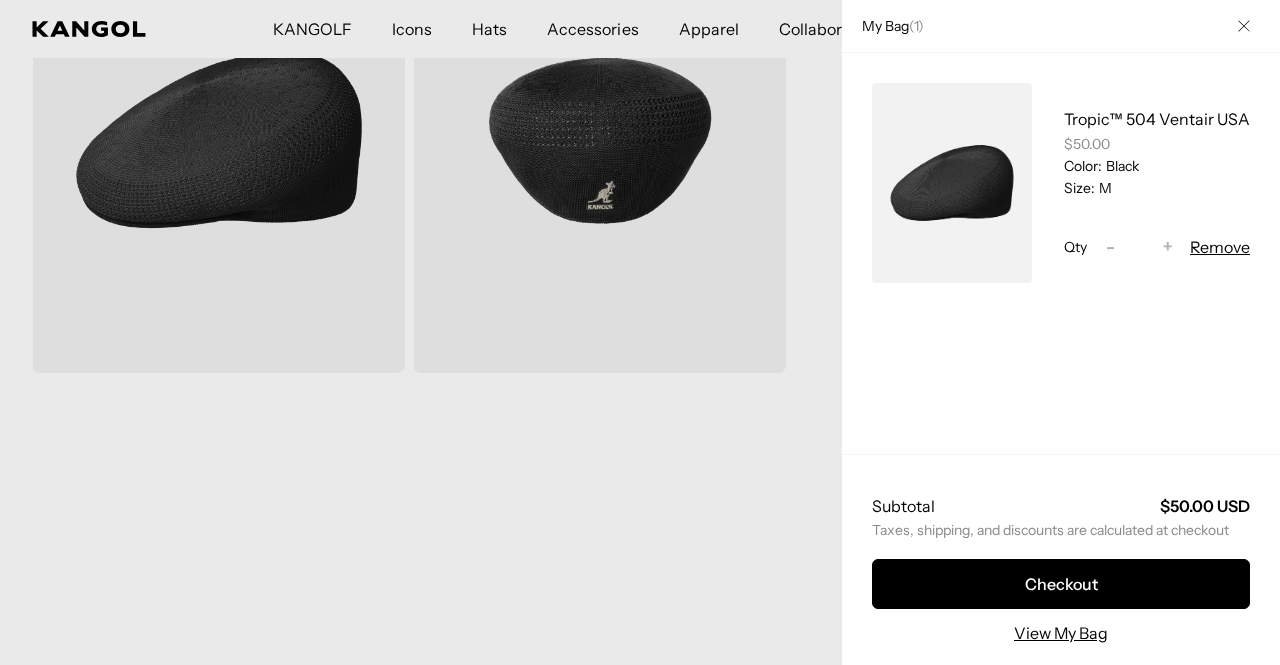 click at bounding box center [1244, 26] 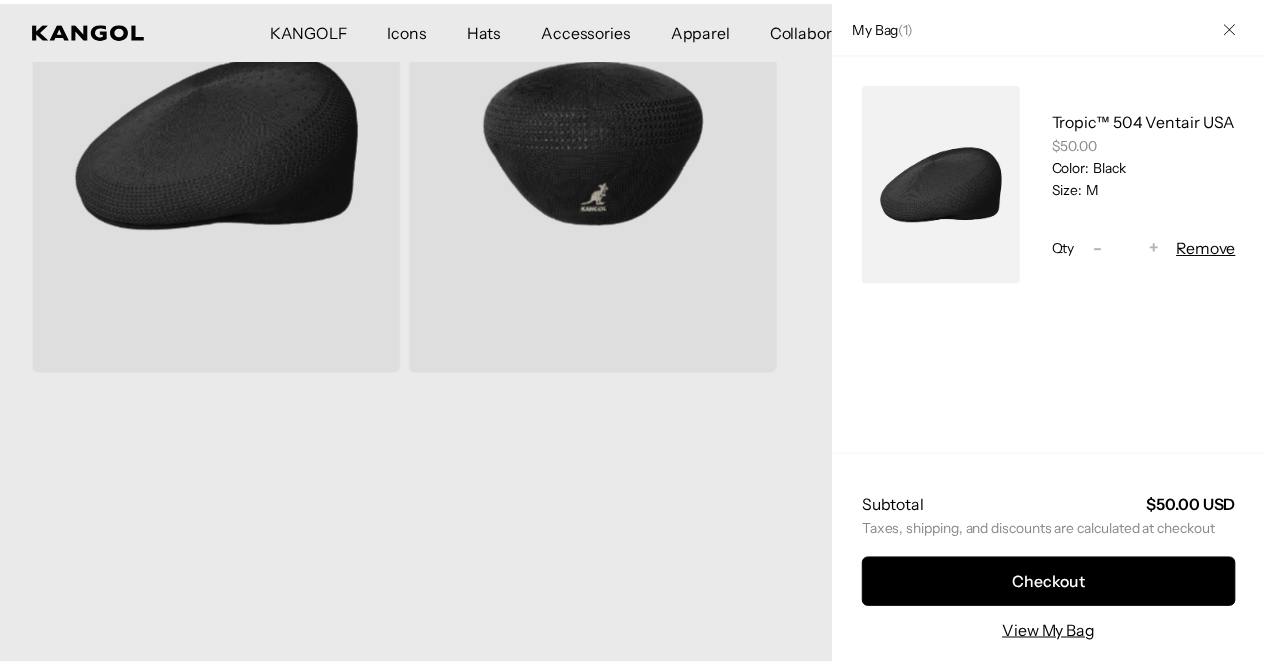 scroll, scrollTop: 0, scrollLeft: 412, axis: horizontal 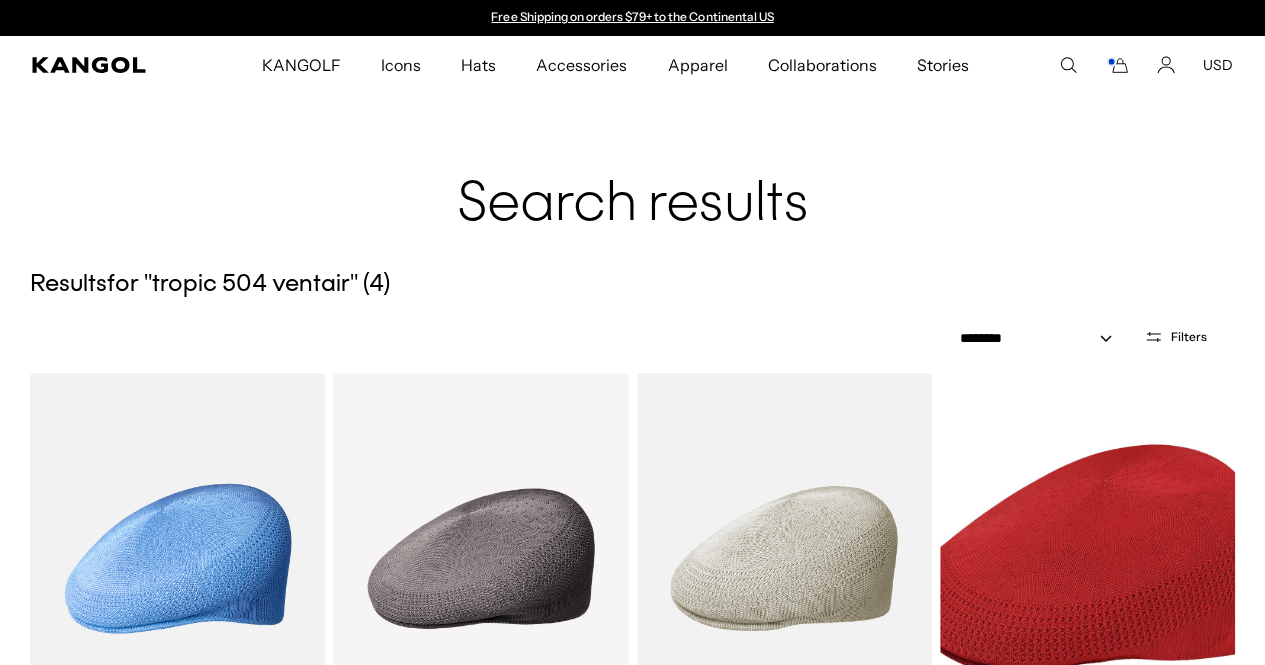 click 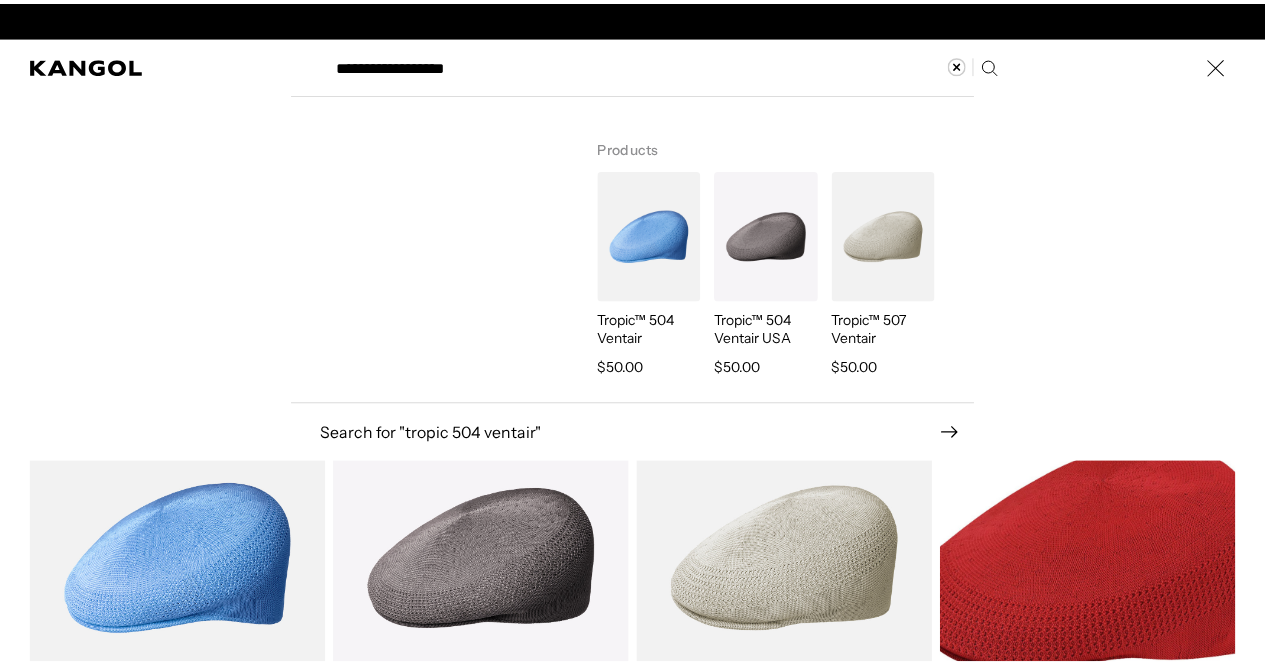 scroll, scrollTop: 0, scrollLeft: 0, axis: both 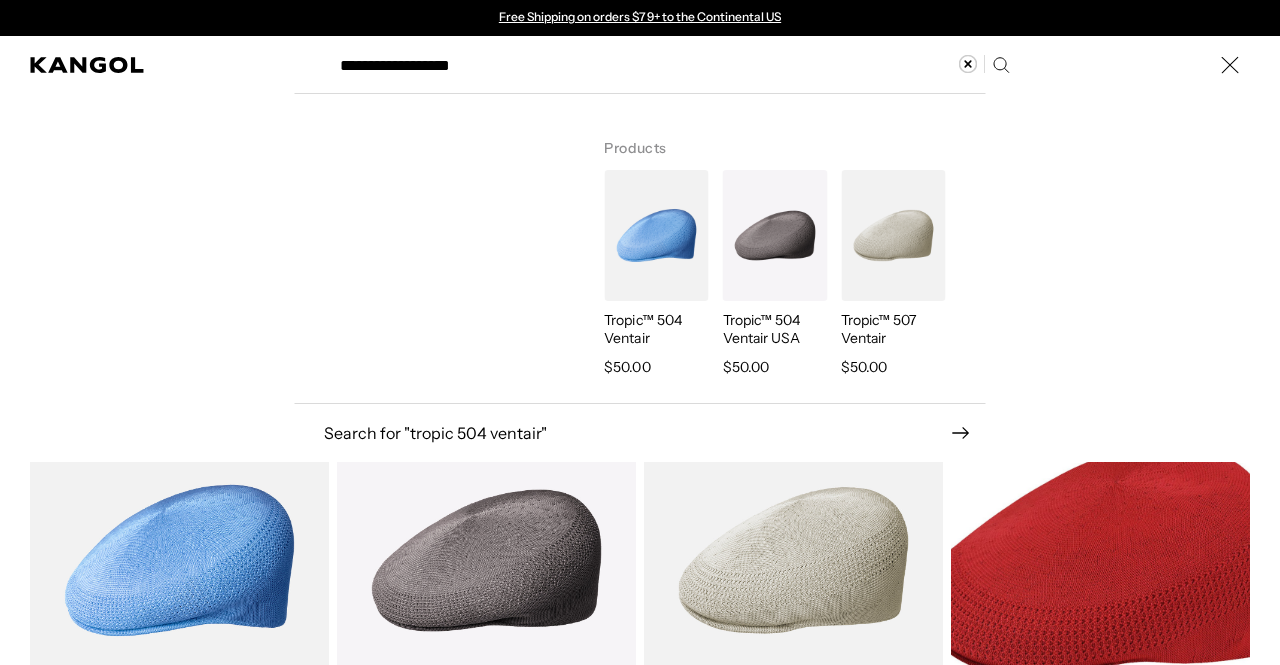 type on "**********" 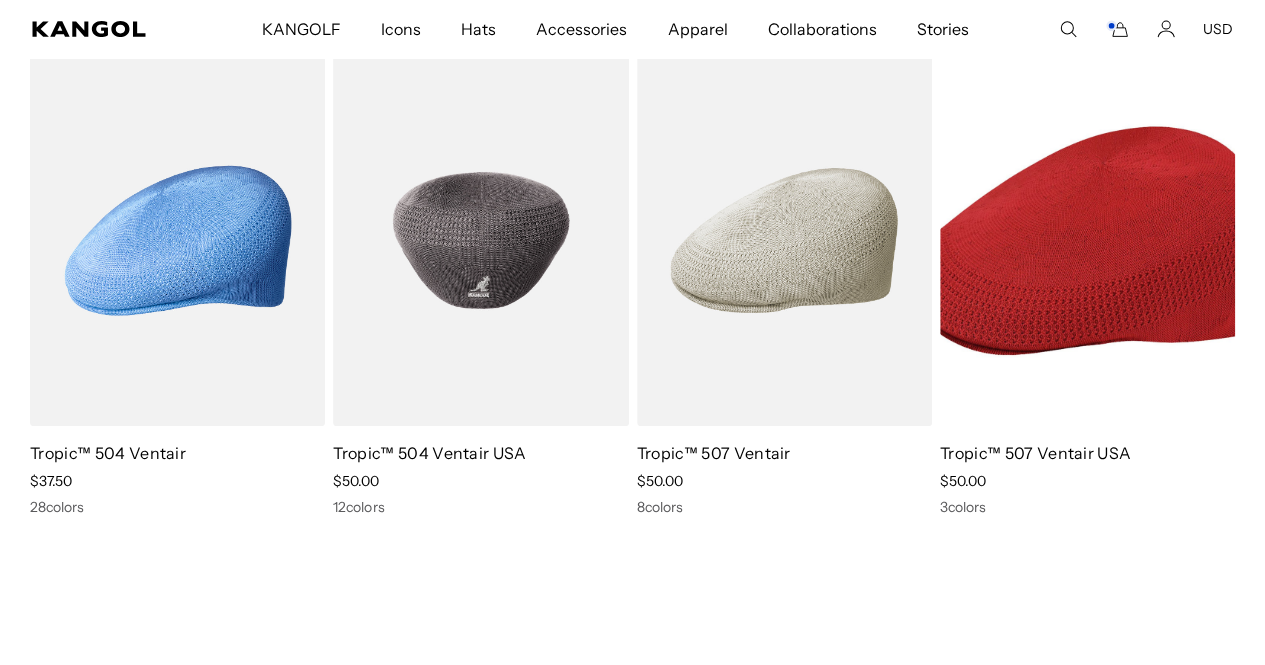 scroll, scrollTop: 324, scrollLeft: 0, axis: vertical 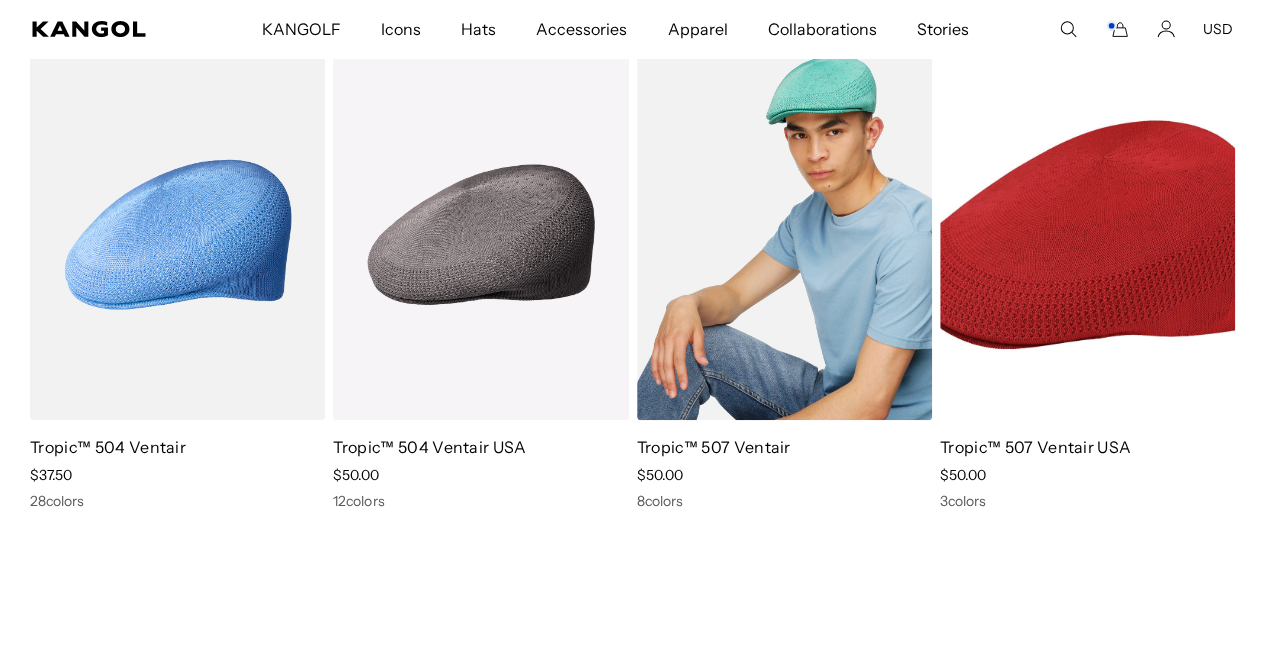 click at bounding box center [784, 234] 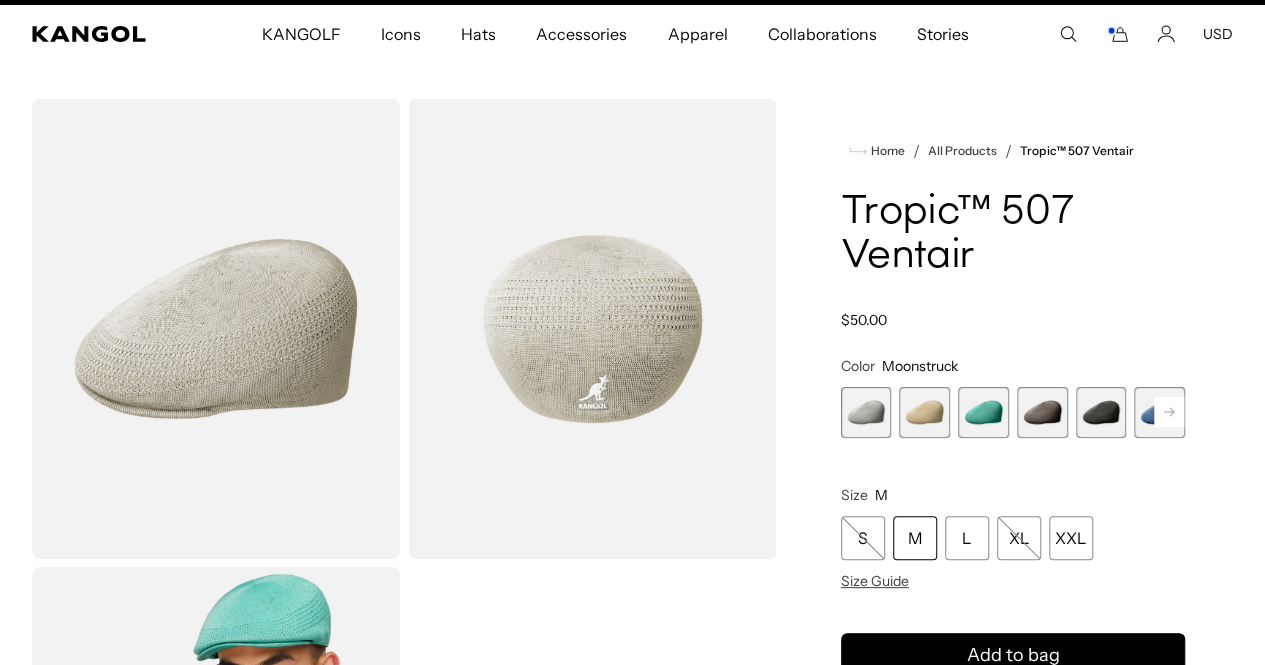 scroll, scrollTop: 59, scrollLeft: 0, axis: vertical 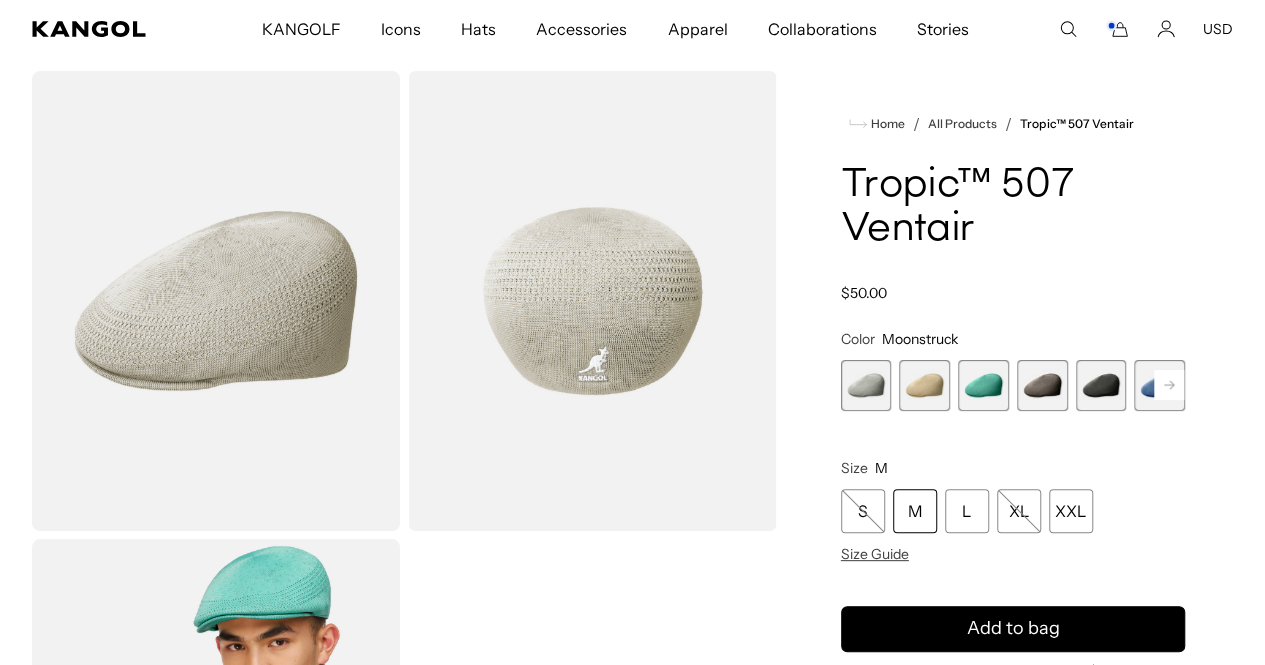 click at bounding box center [1101, 385] 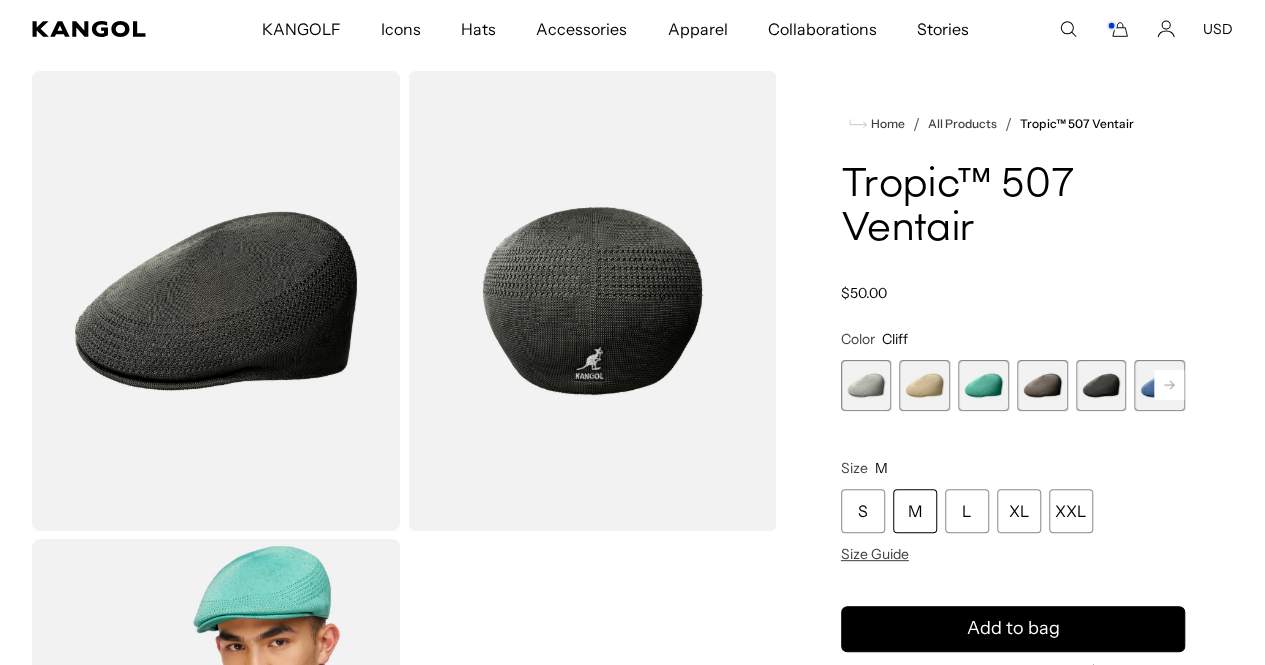 scroll, scrollTop: 0, scrollLeft: 0, axis: both 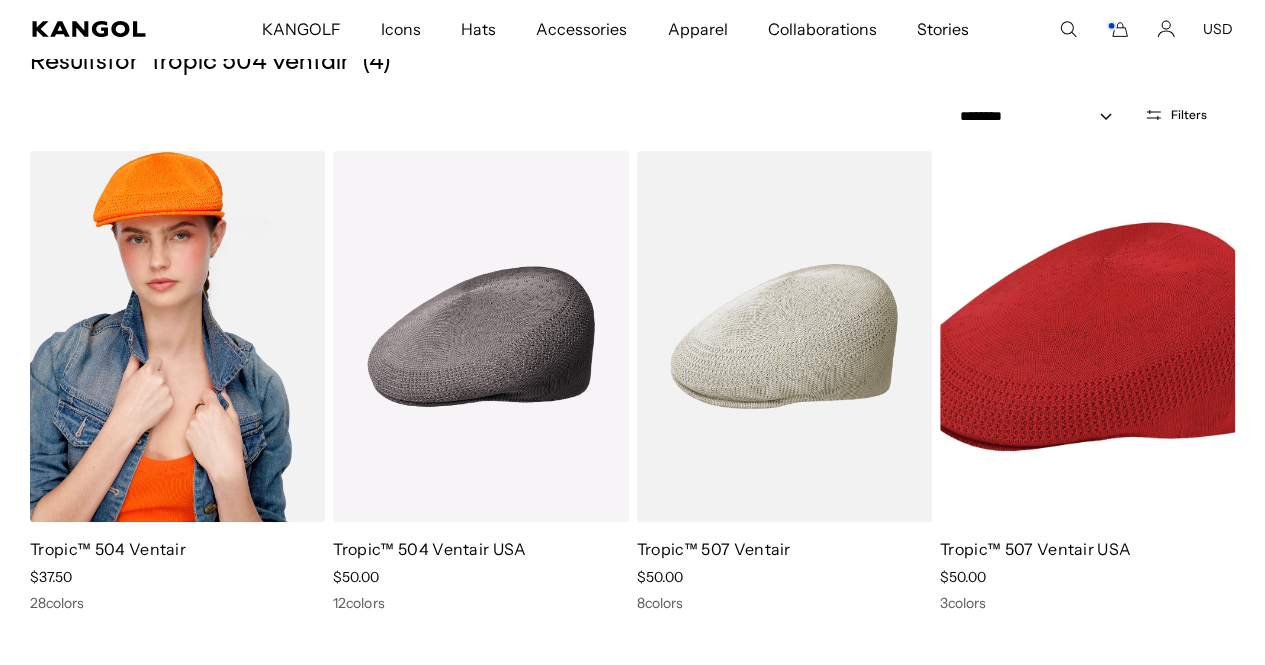 click at bounding box center [177, 336] 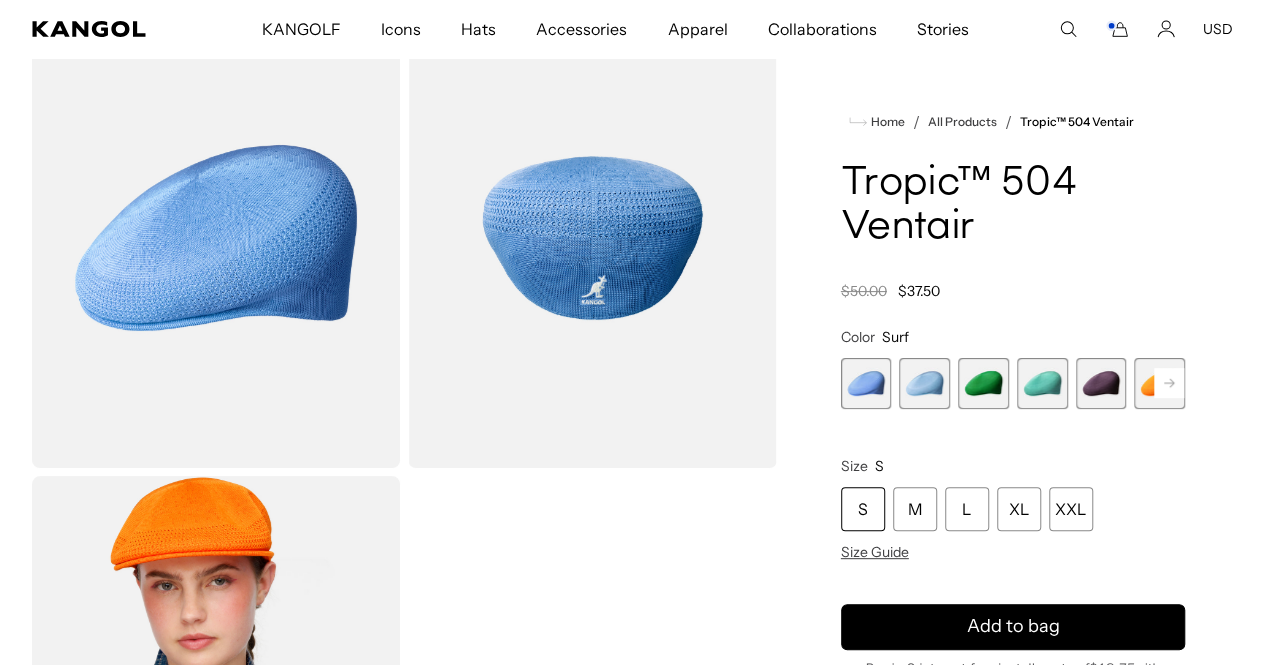scroll, scrollTop: 122, scrollLeft: 0, axis: vertical 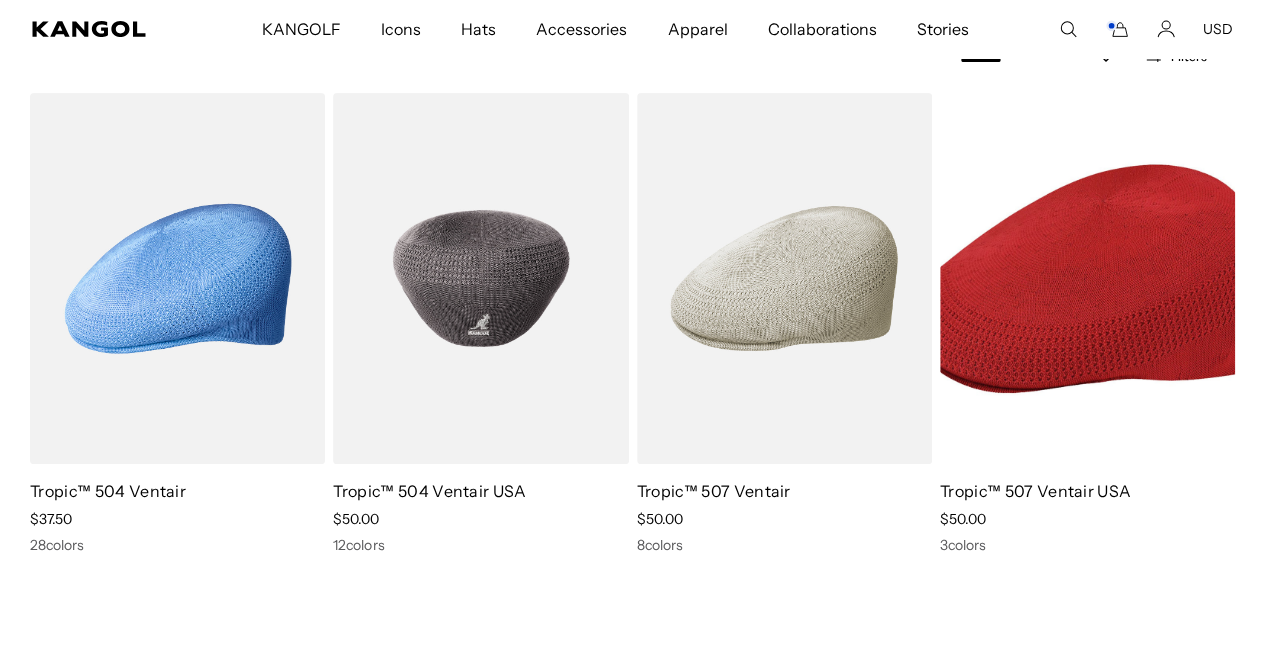 click at bounding box center [480, 278] 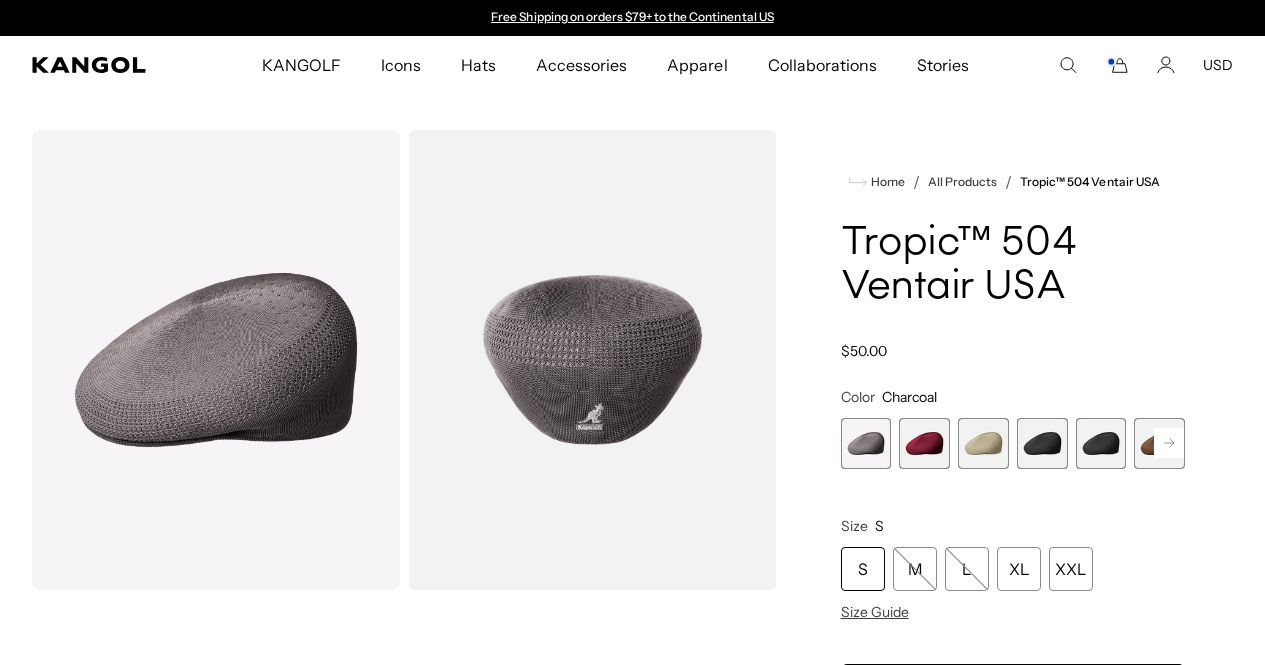 scroll, scrollTop: 0, scrollLeft: 0, axis: both 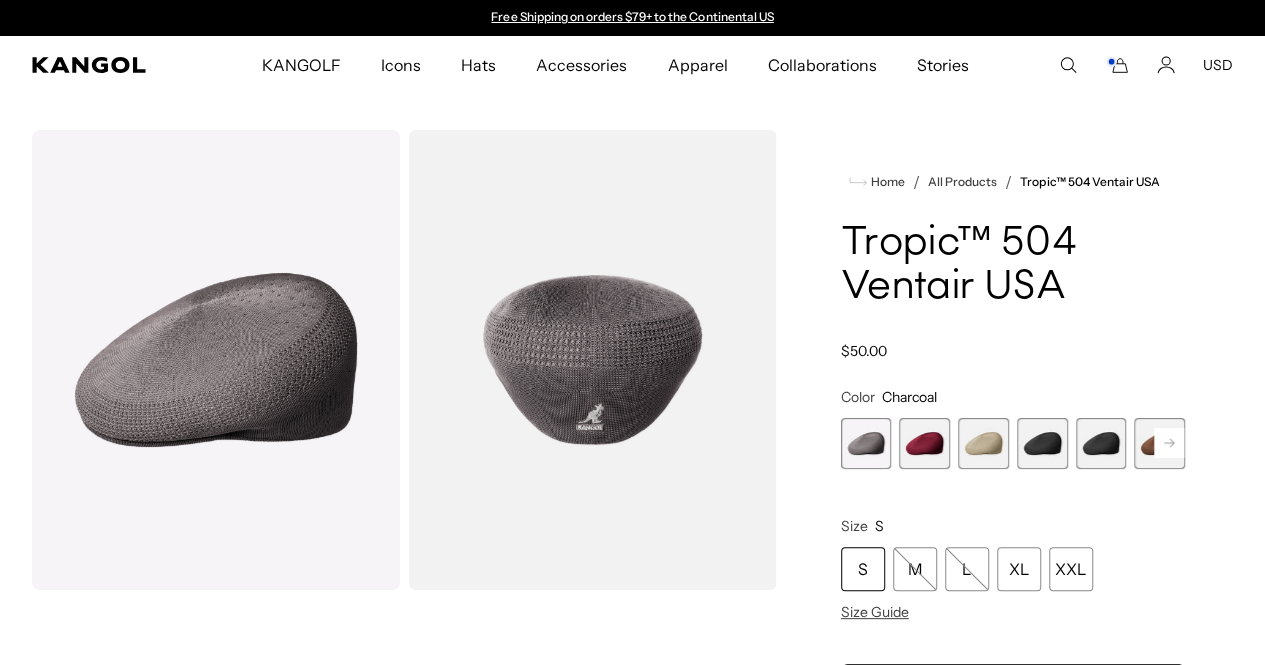 click at bounding box center [1042, 443] 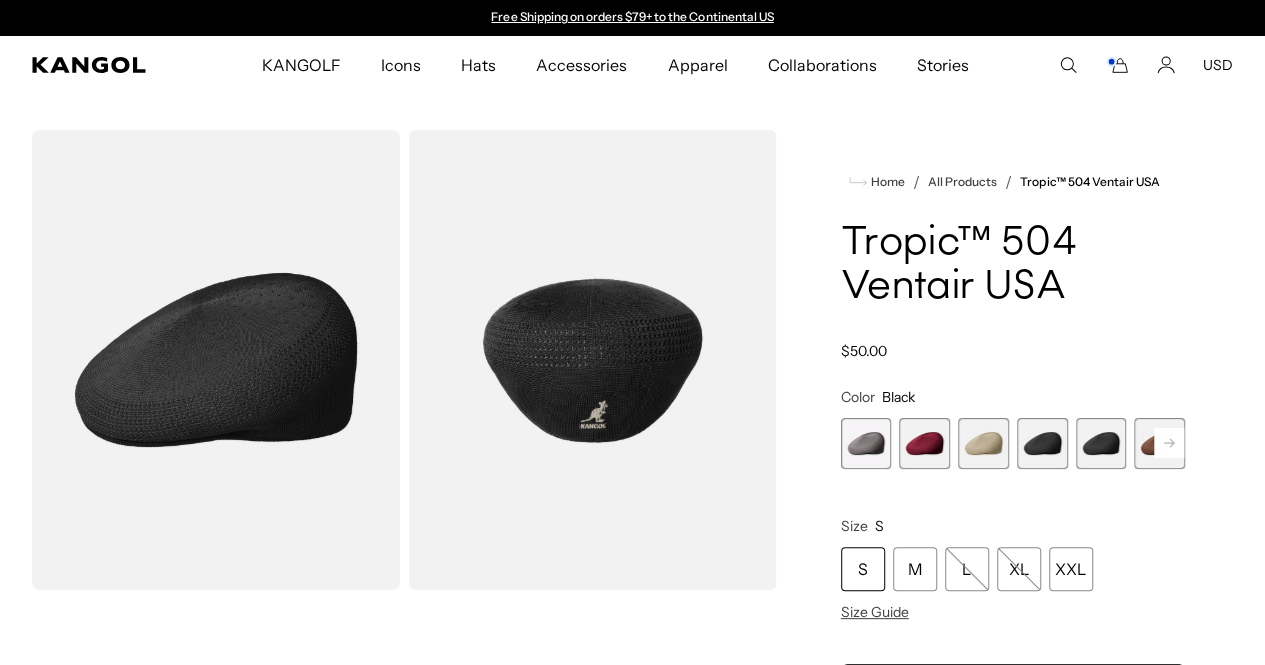 scroll, scrollTop: 0, scrollLeft: 0, axis: both 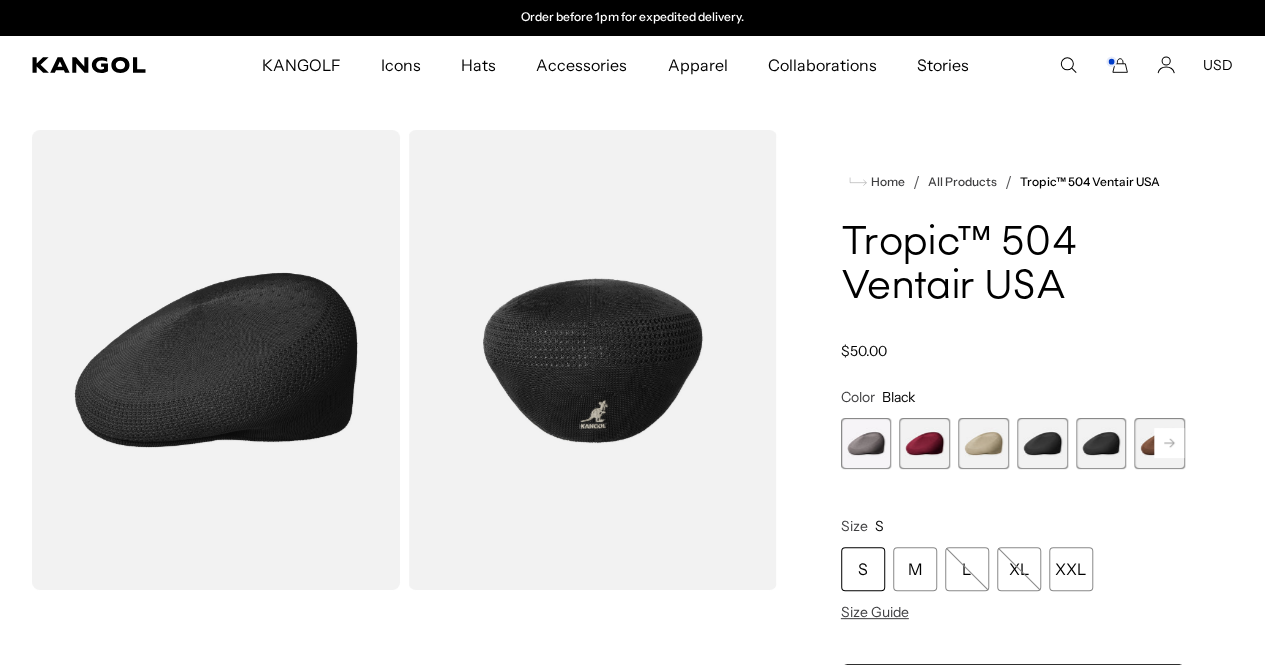click at bounding box center [1101, 443] 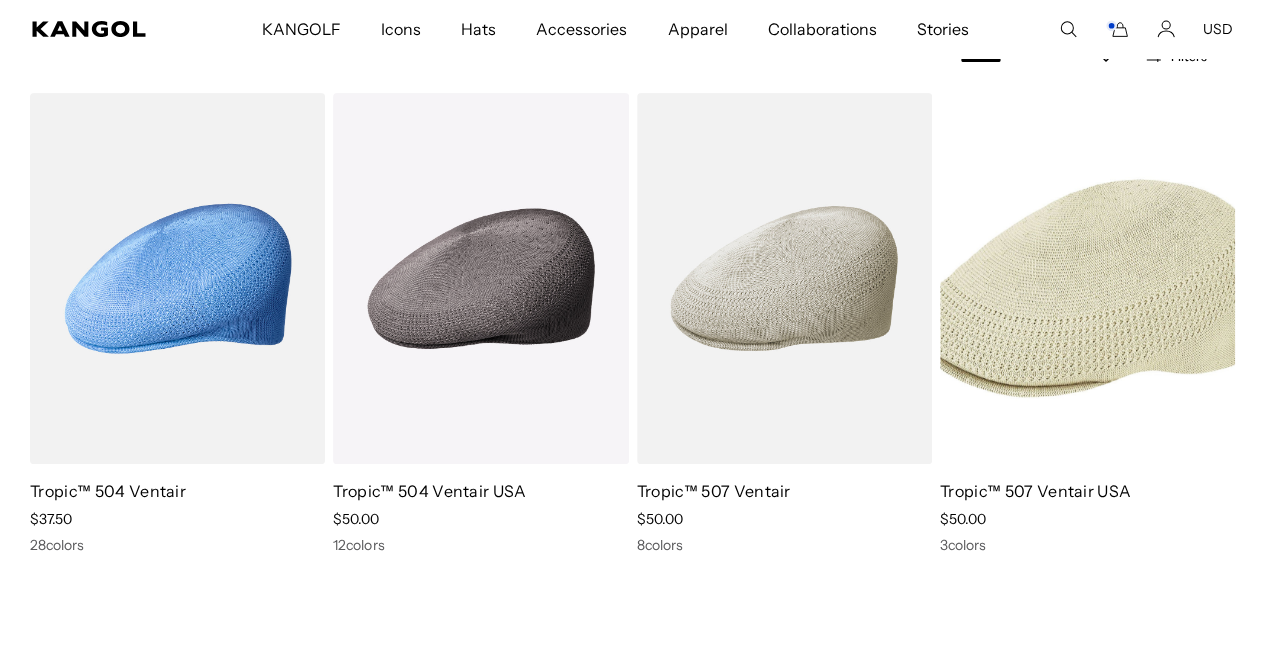 click at bounding box center (1087, 278) 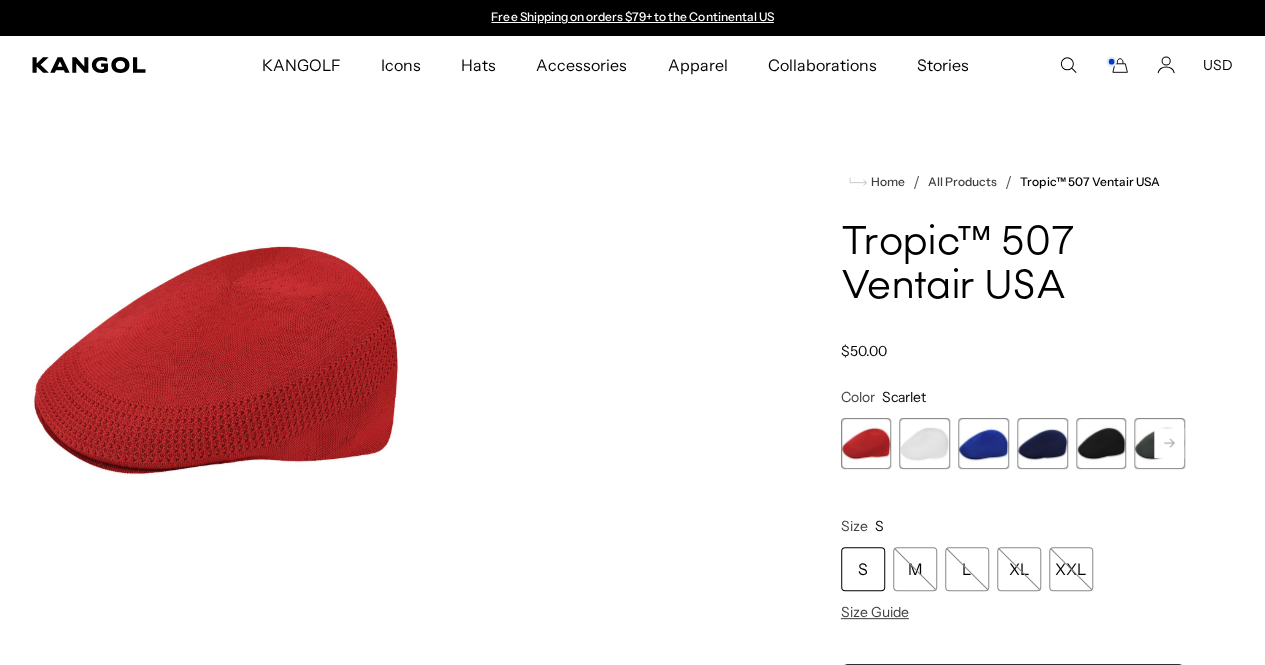 scroll, scrollTop: 84, scrollLeft: 0, axis: vertical 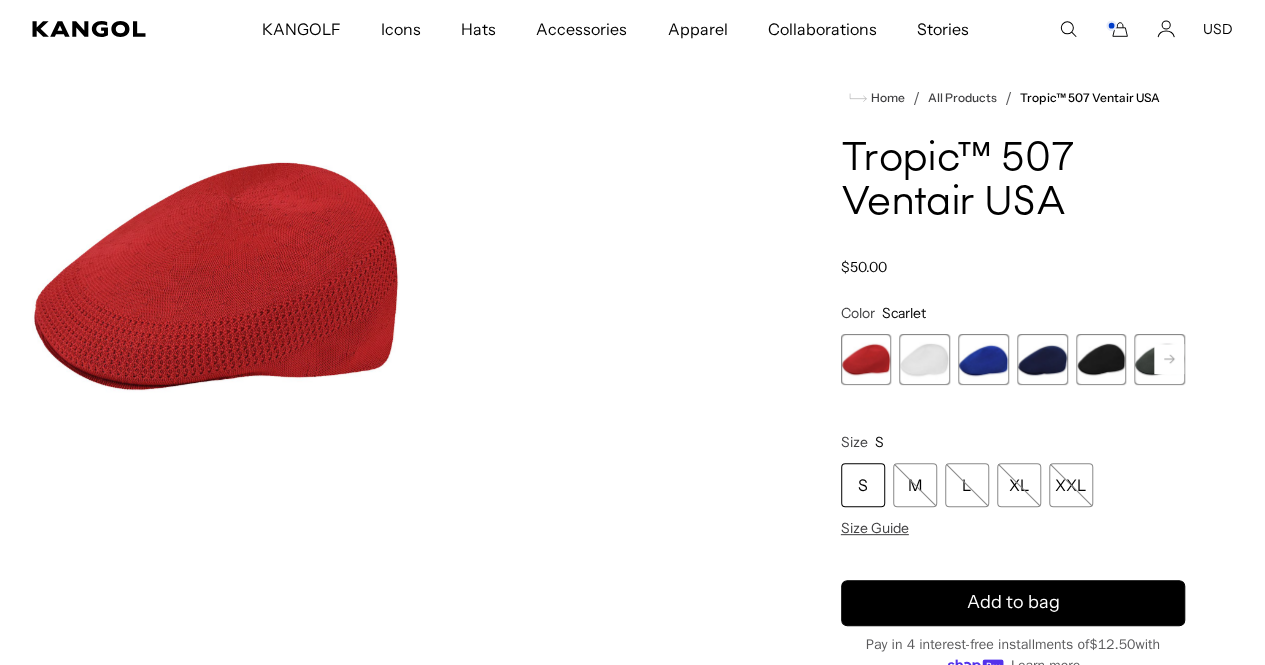 click at bounding box center (1101, 359) 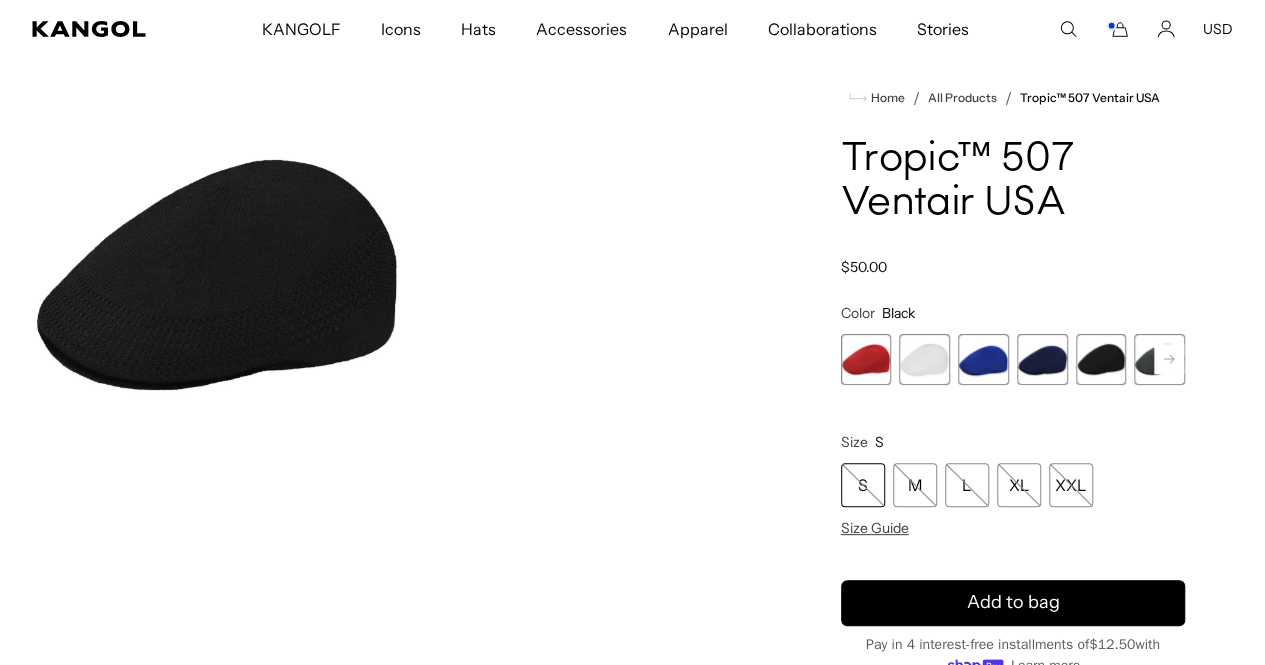 scroll, scrollTop: 0, scrollLeft: 412, axis: horizontal 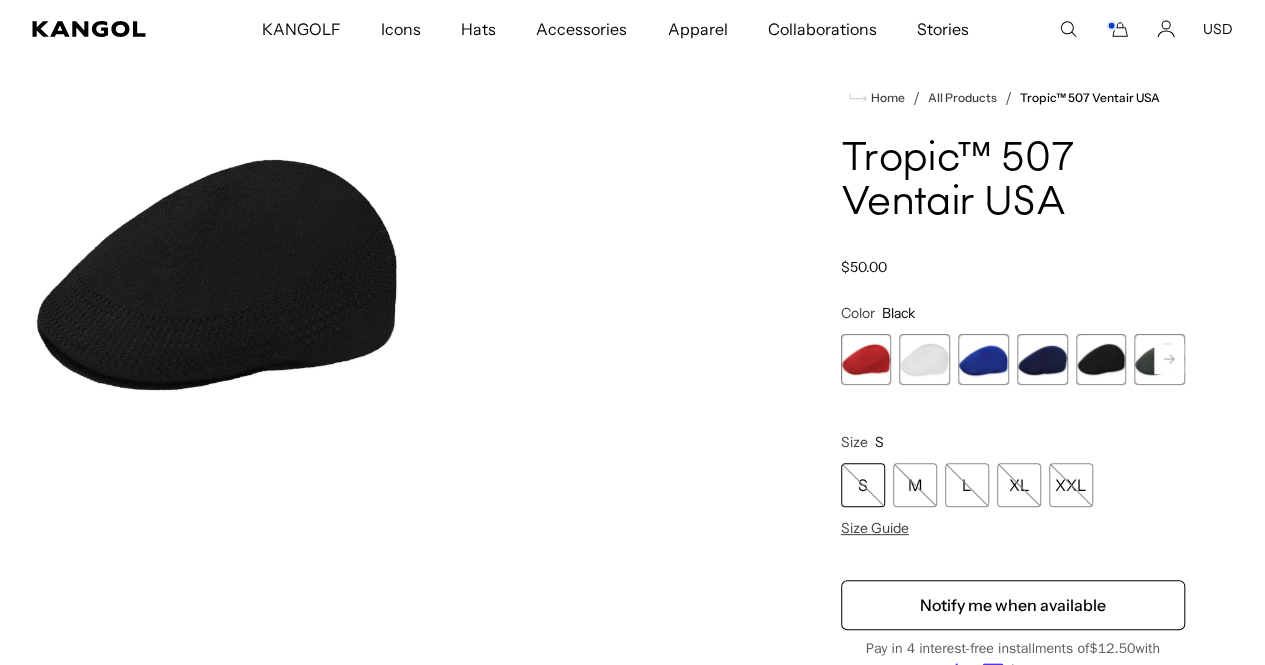click 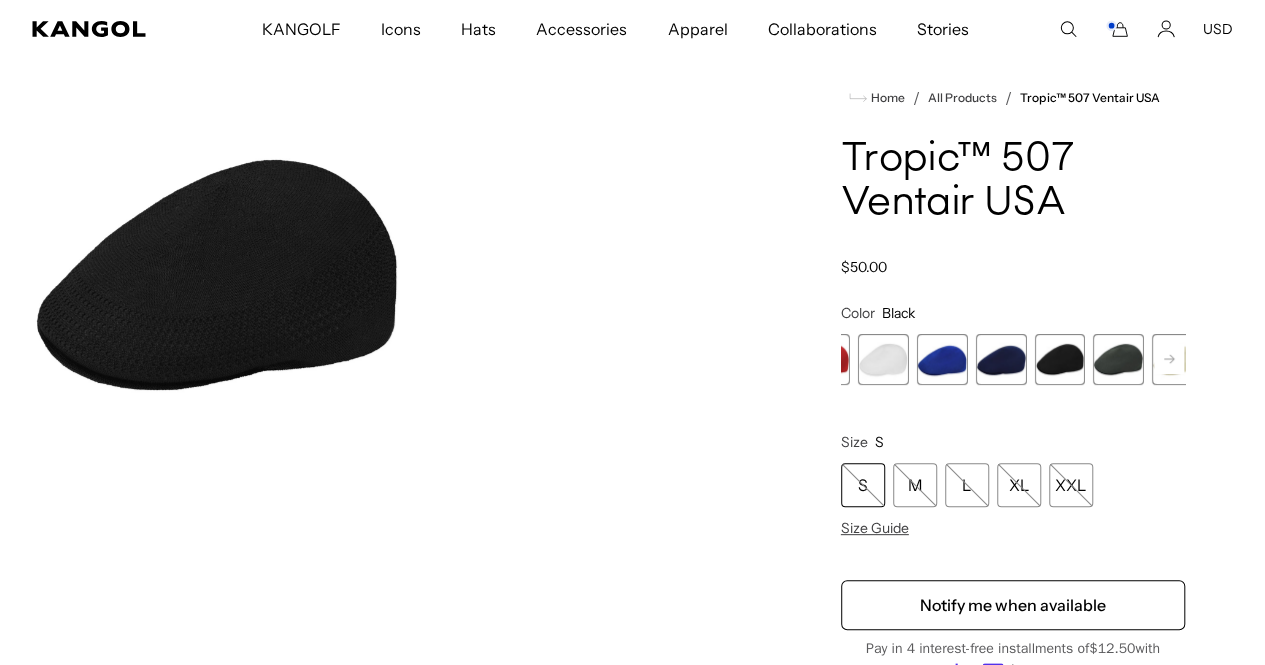 click at bounding box center (1177, 359) 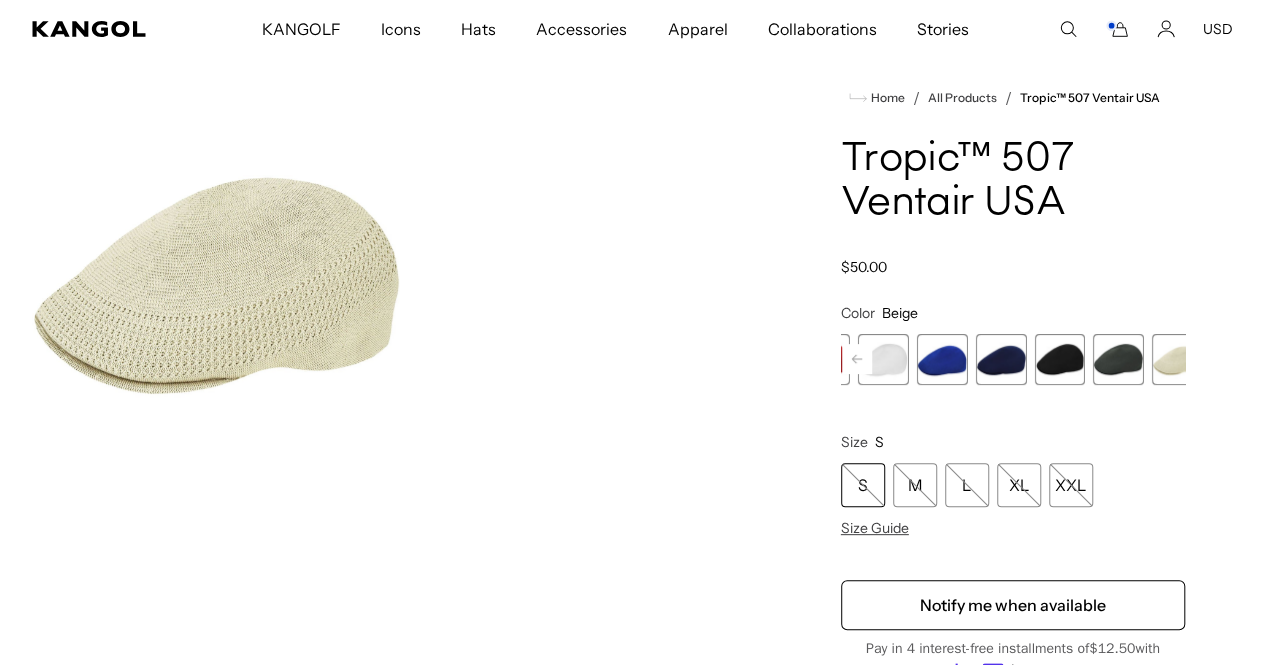 click at bounding box center (1118, 359) 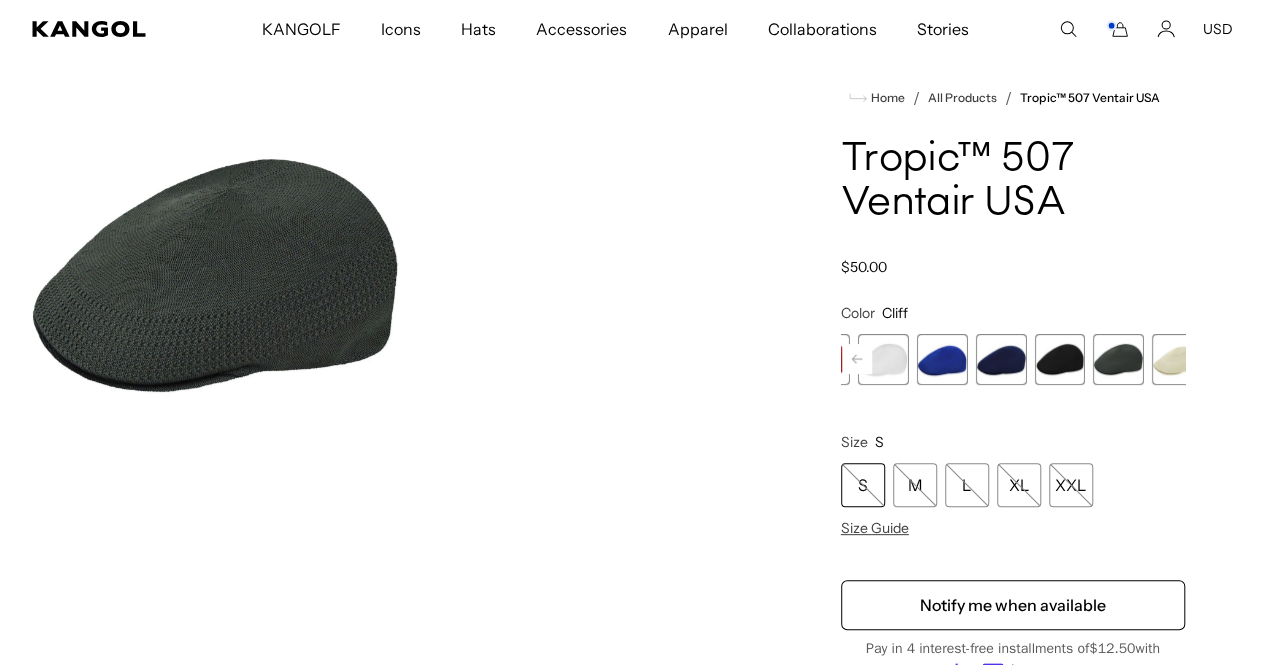 scroll, scrollTop: 0, scrollLeft: 0, axis: both 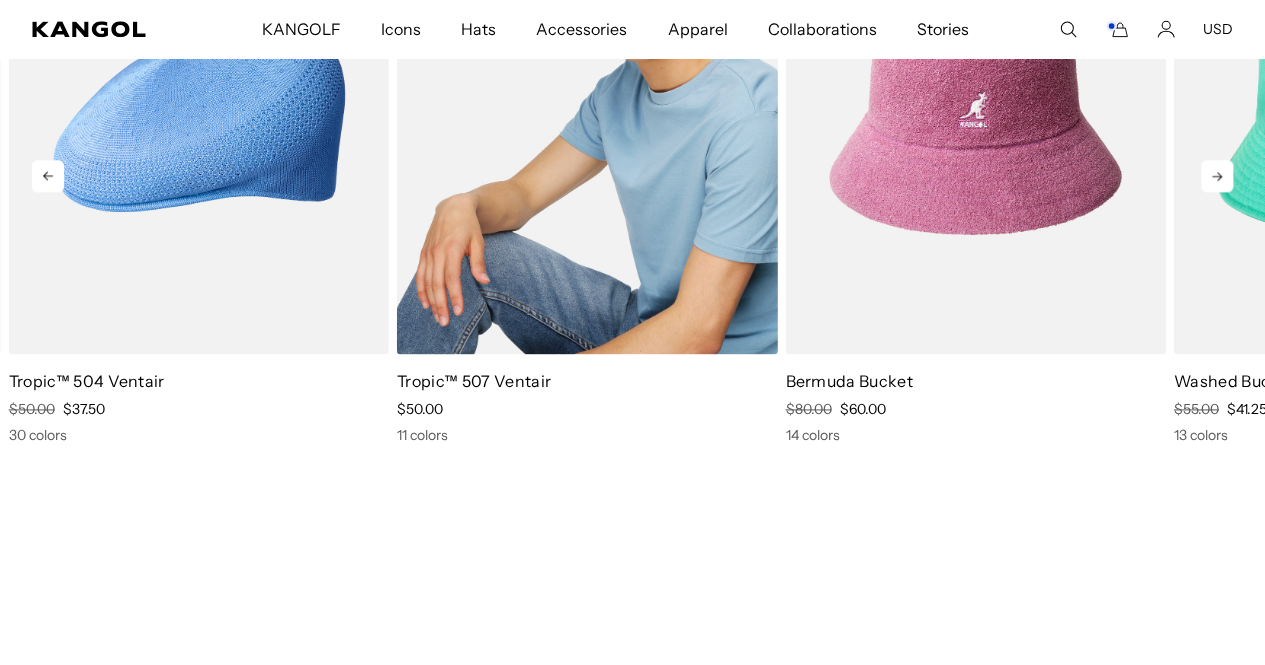 click at bounding box center [587, 115] 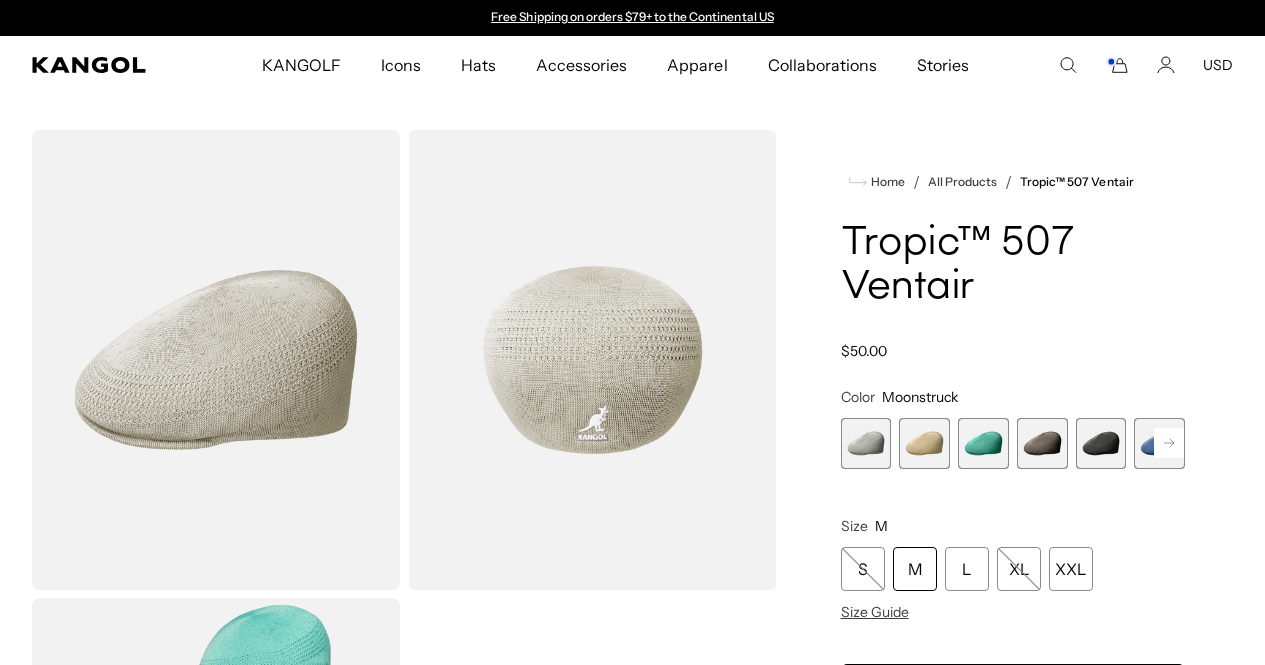 scroll, scrollTop: 0, scrollLeft: 0, axis: both 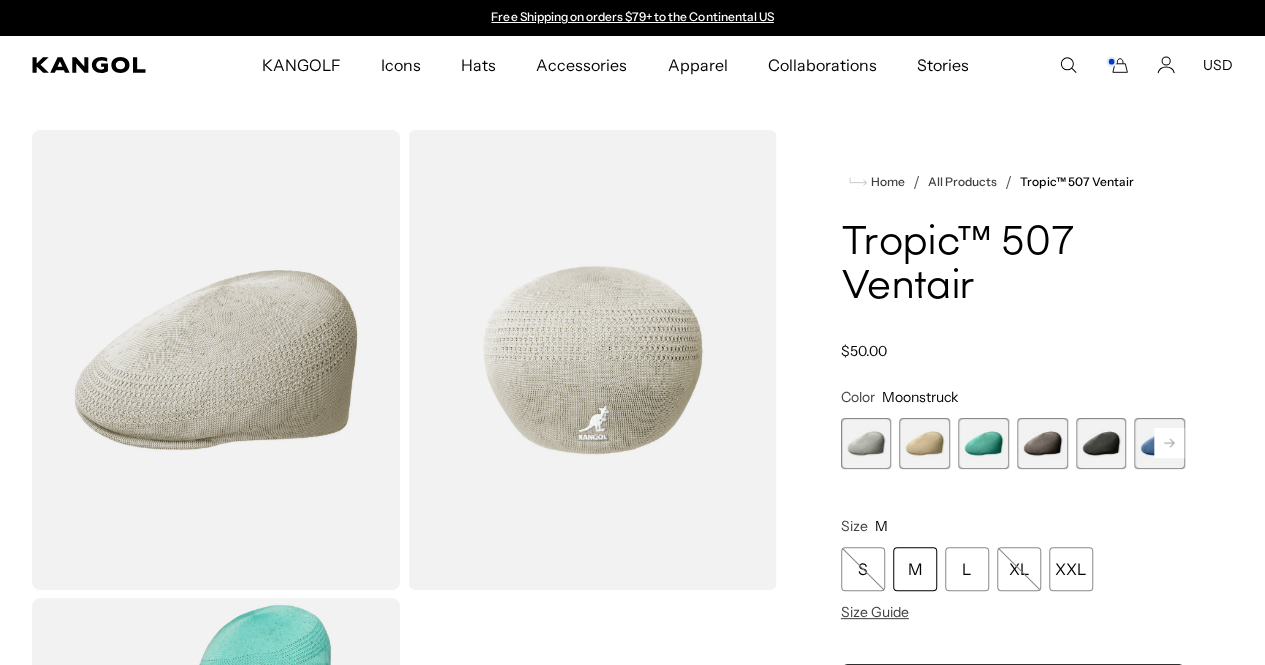 click 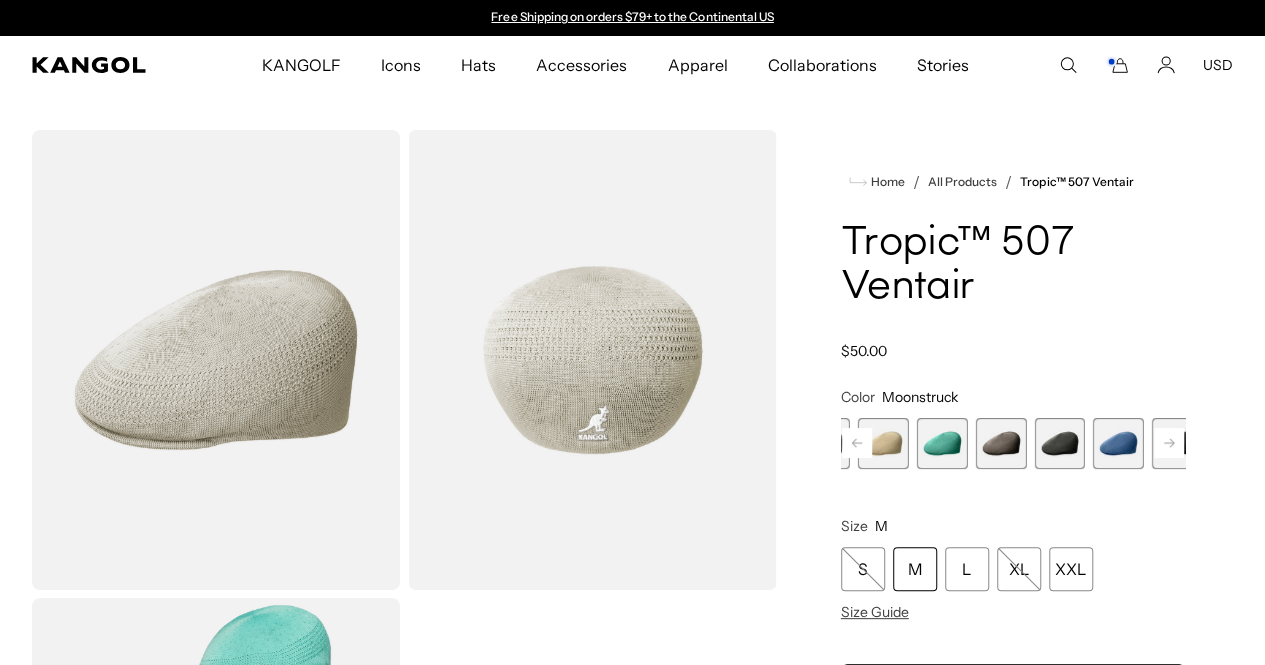 click 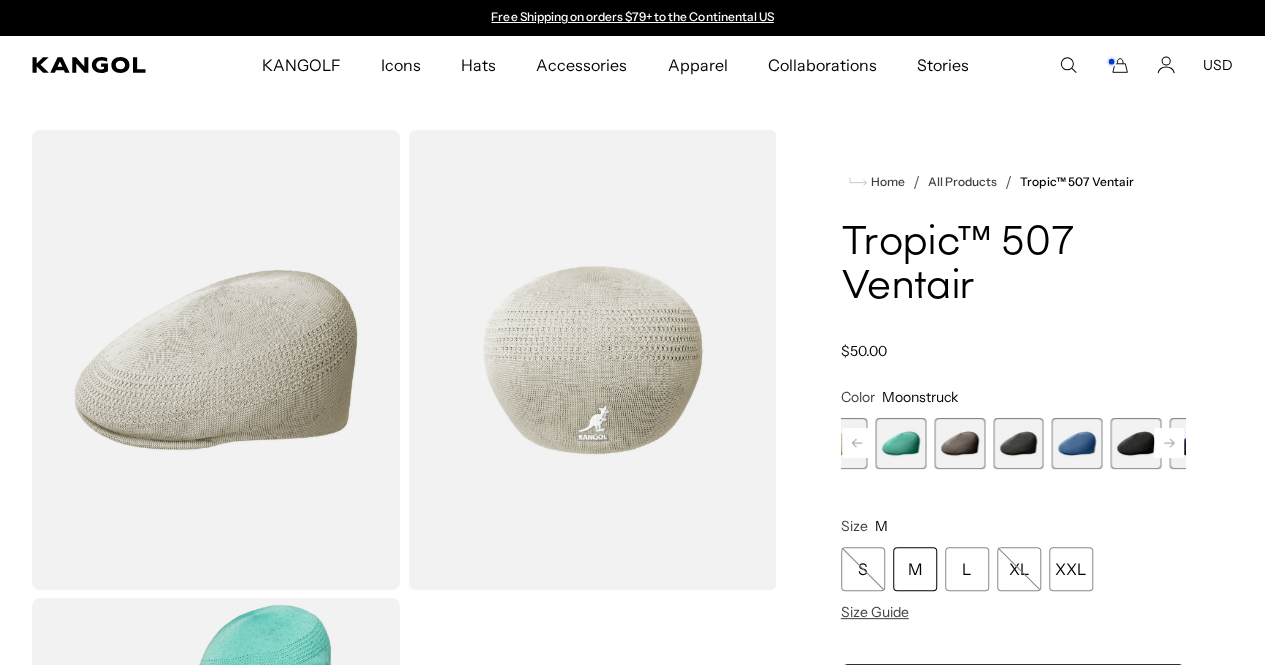 scroll, scrollTop: 0, scrollLeft: 0, axis: both 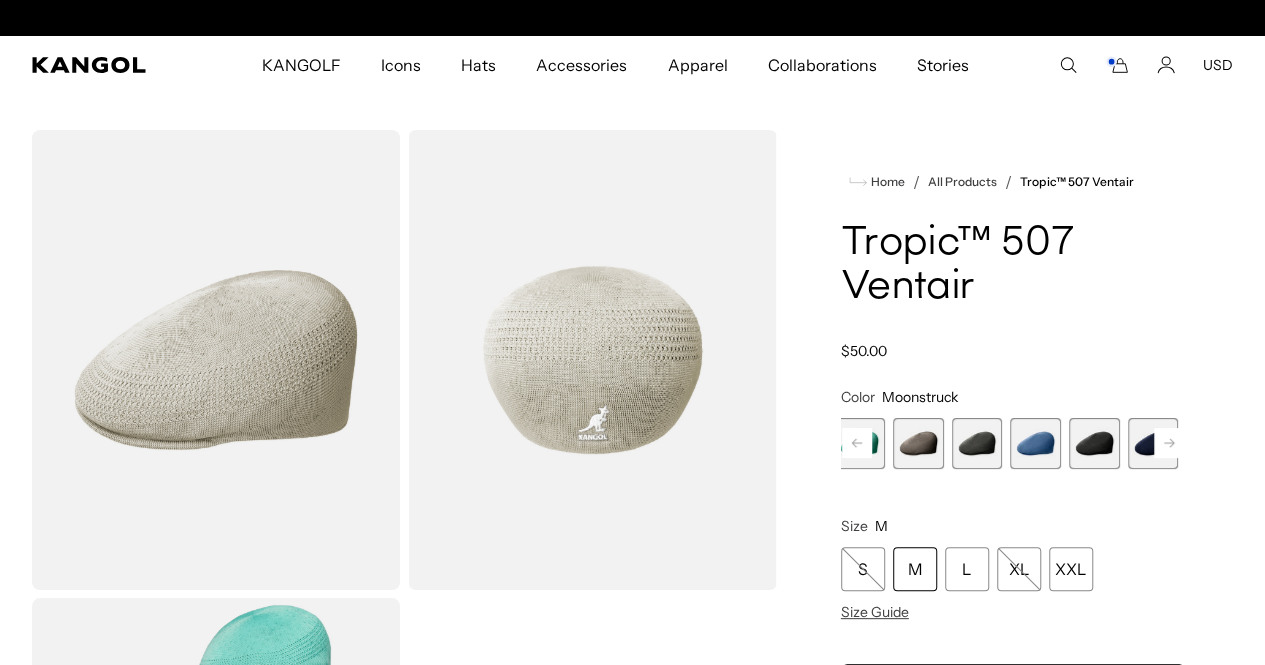 click 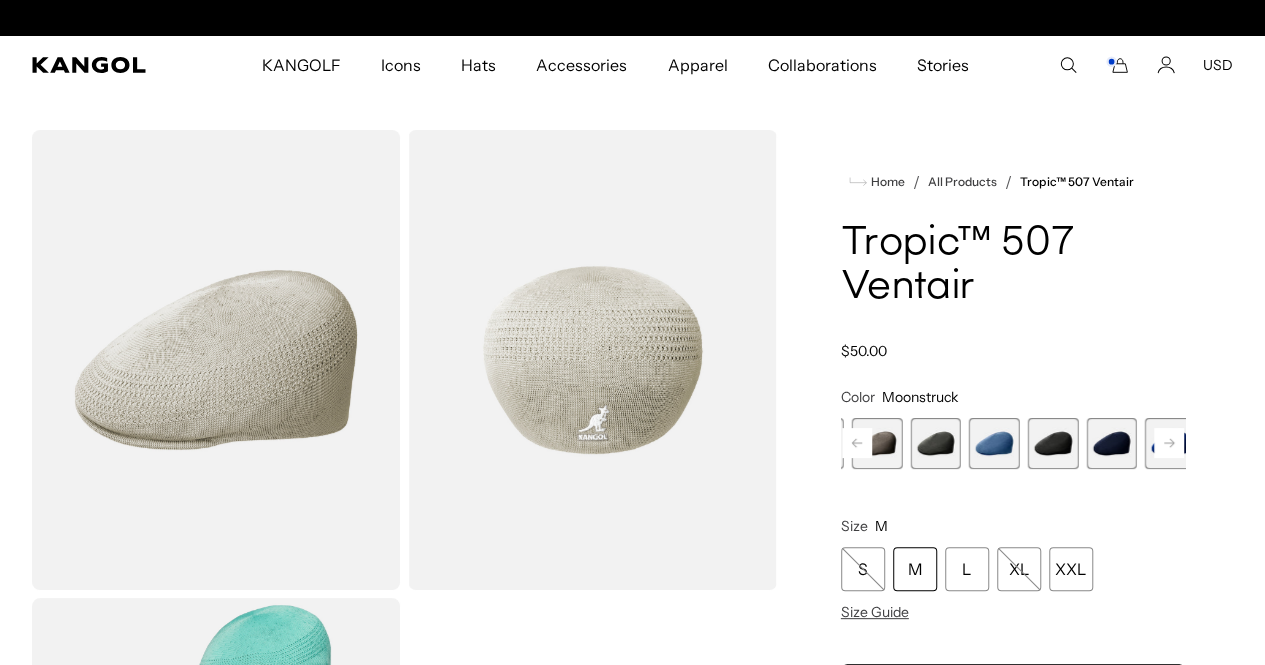 scroll, scrollTop: 0, scrollLeft: 412, axis: horizontal 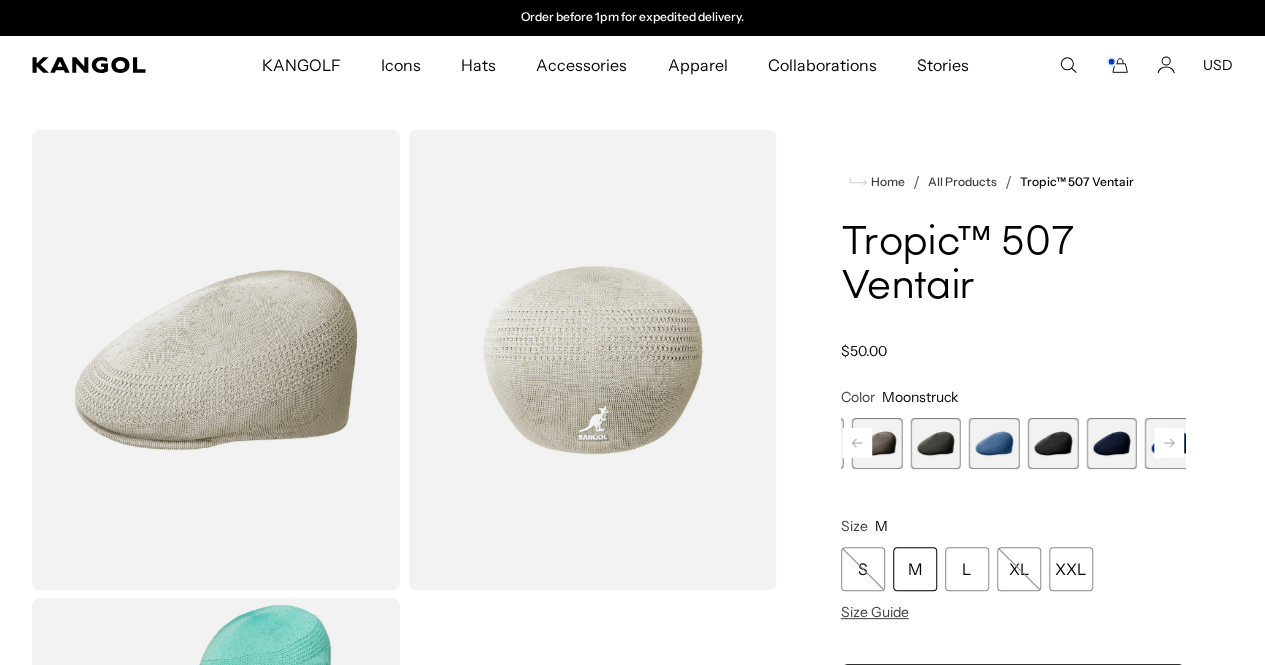 click 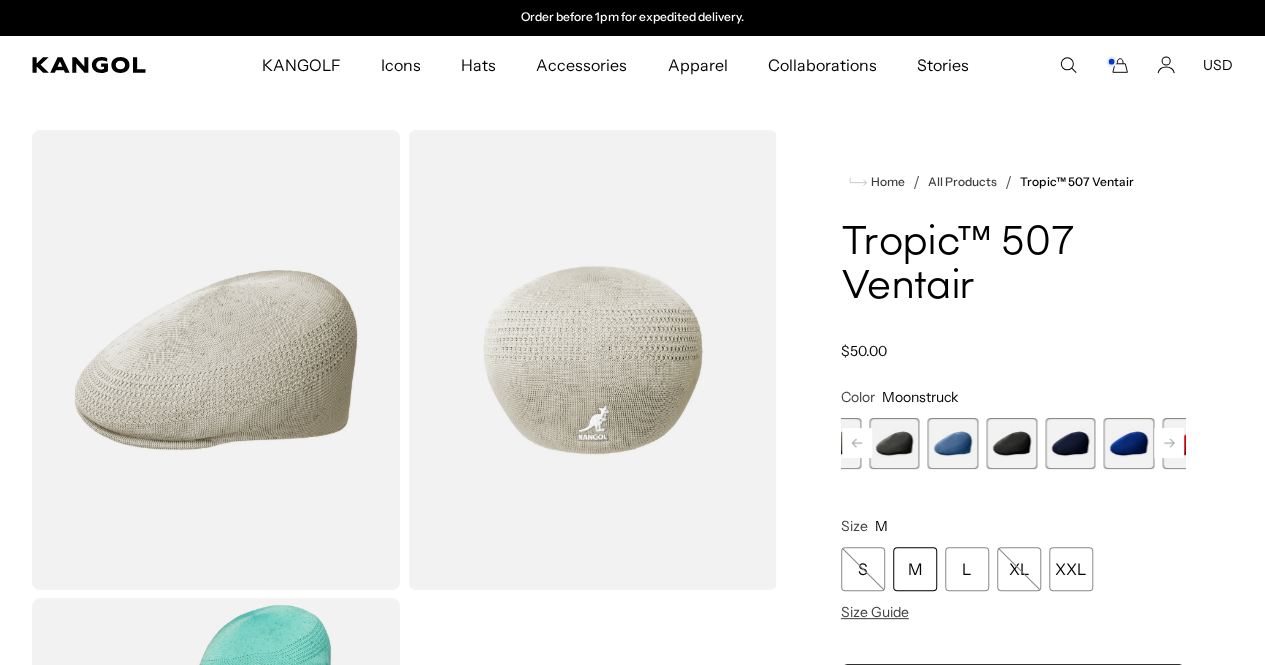 click on "Previous
Next
Moonstruck
Variant sold out or unavailable
Beige
Variant sold out or unavailable
AQUATIC
Variant sold out or unavailable
WARM GREY
Variant sold out or unavailable
Cliff
Variant sold out or unavailable
DENIM BLUE
Variant sold out or unavailable
Black" at bounding box center (1013, 443) 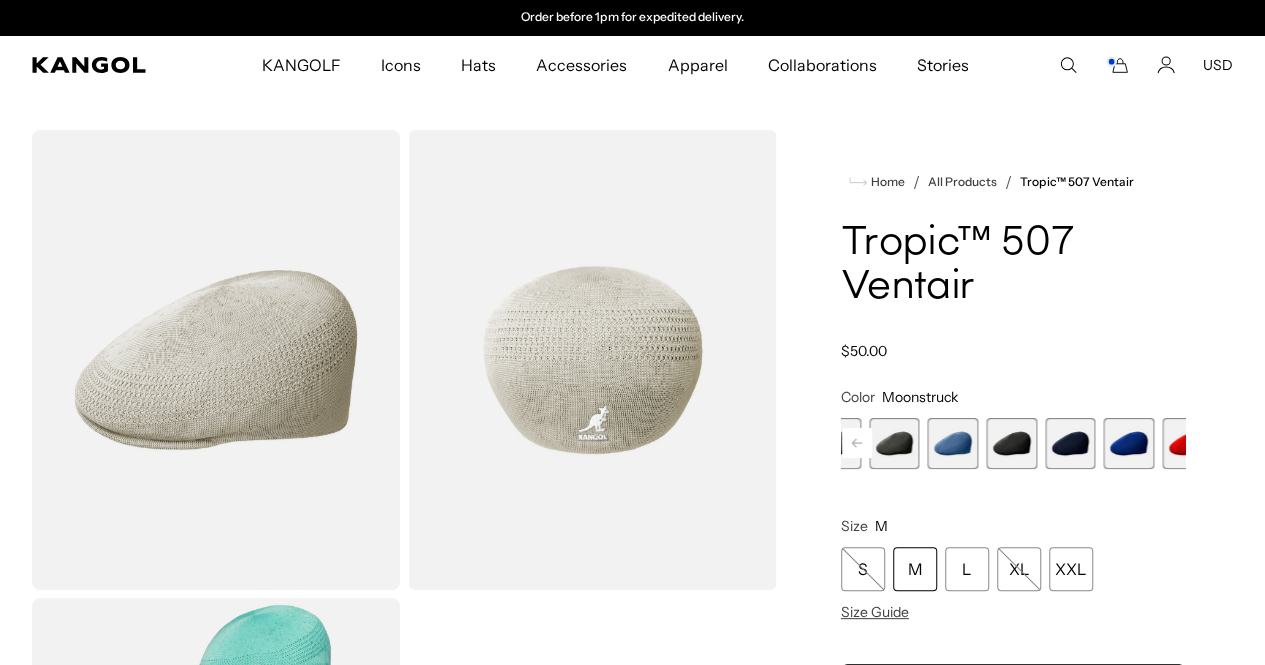 click at bounding box center (1011, 443) 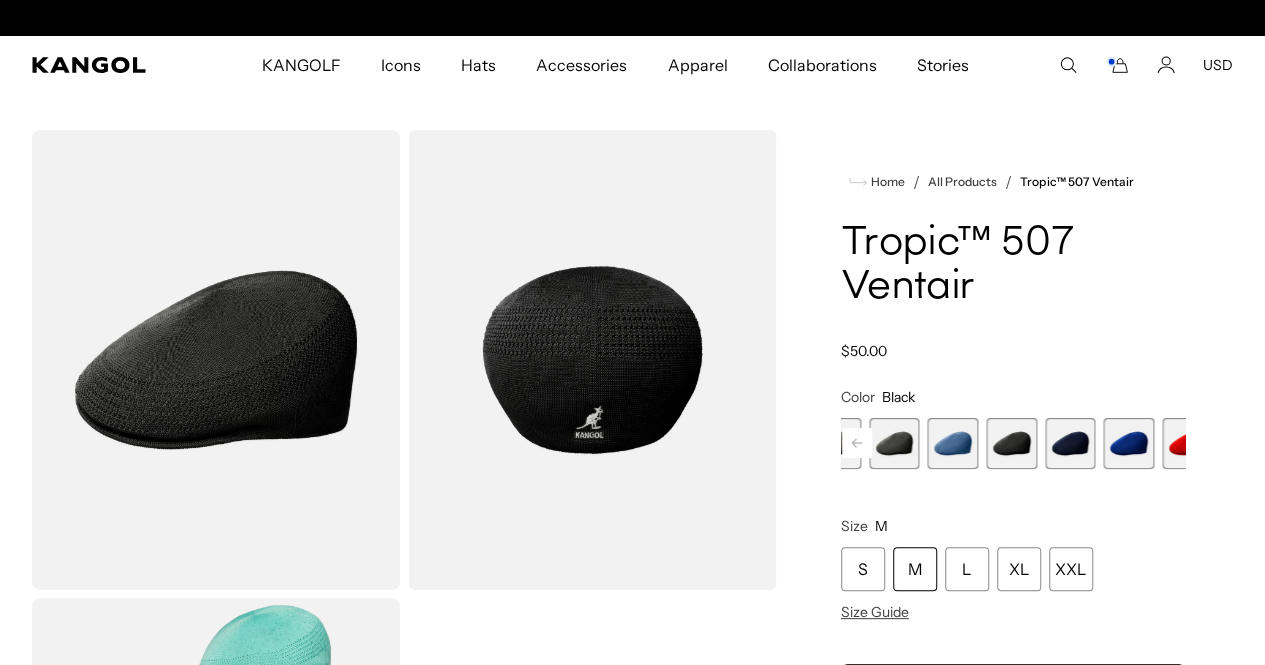 scroll, scrollTop: 0, scrollLeft: 0, axis: both 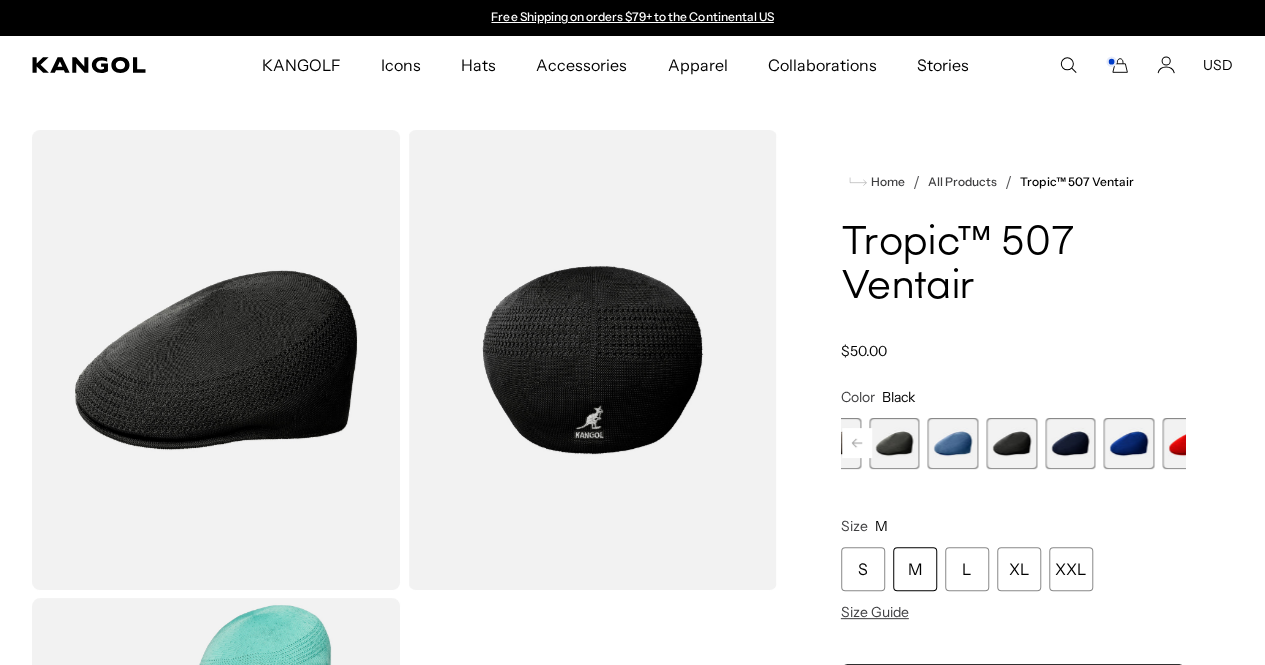 click 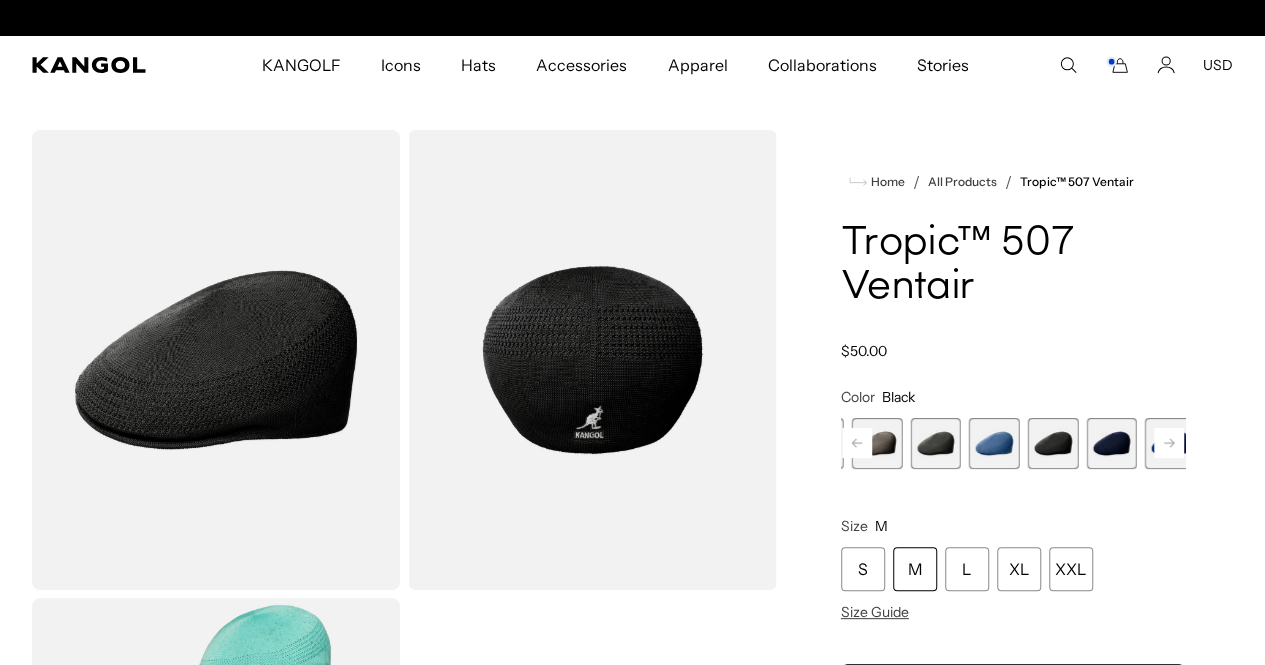 scroll, scrollTop: 0, scrollLeft: 0, axis: both 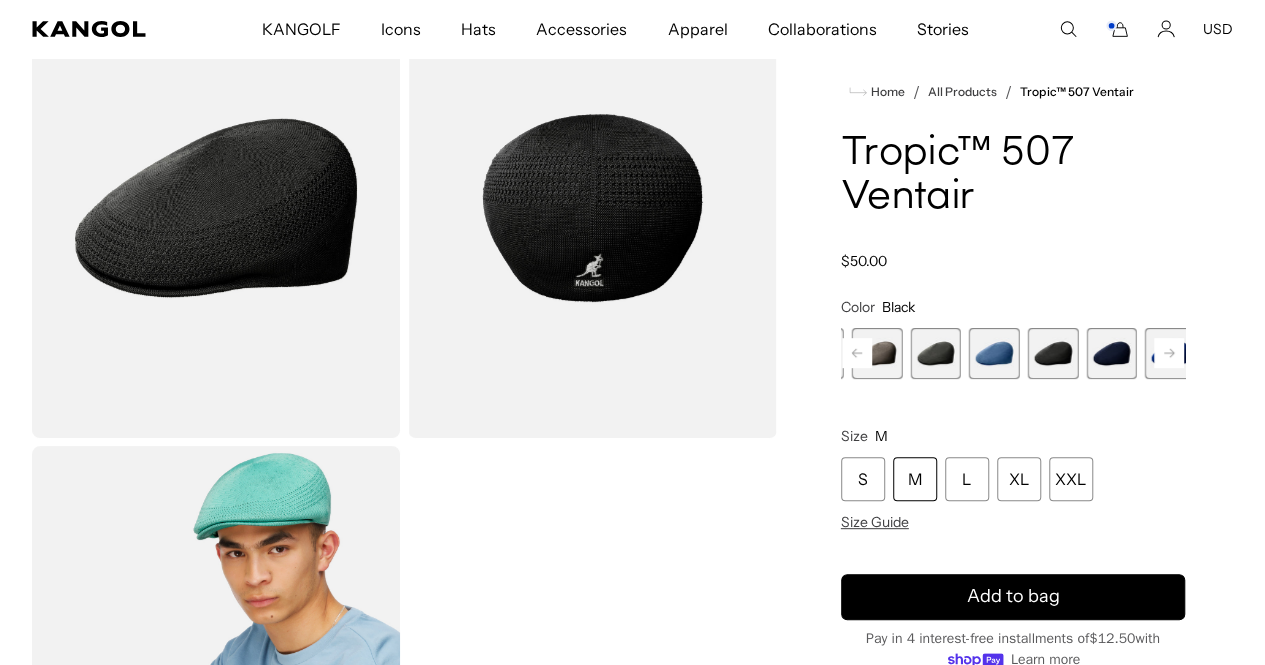 drag, startPoint x: 970, startPoint y: 582, endPoint x: 1175, endPoint y: 547, distance: 207.96634 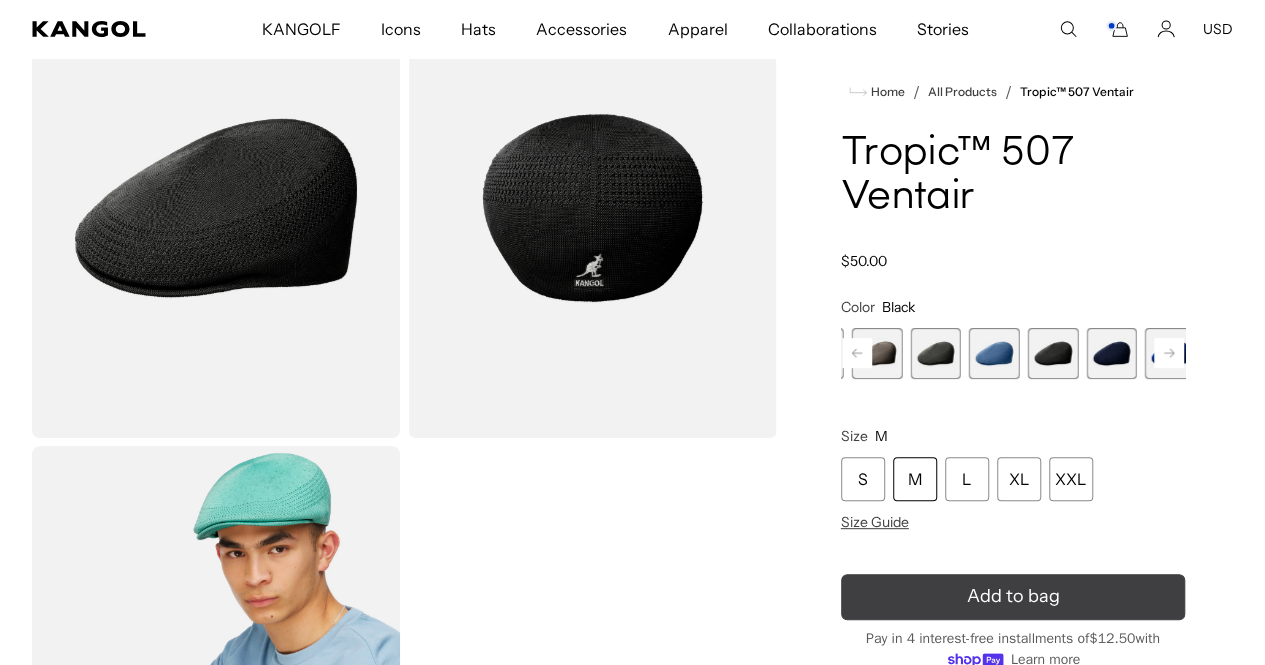drag, startPoint x: 1175, startPoint y: 547, endPoint x: 1092, endPoint y: 595, distance: 95.880135 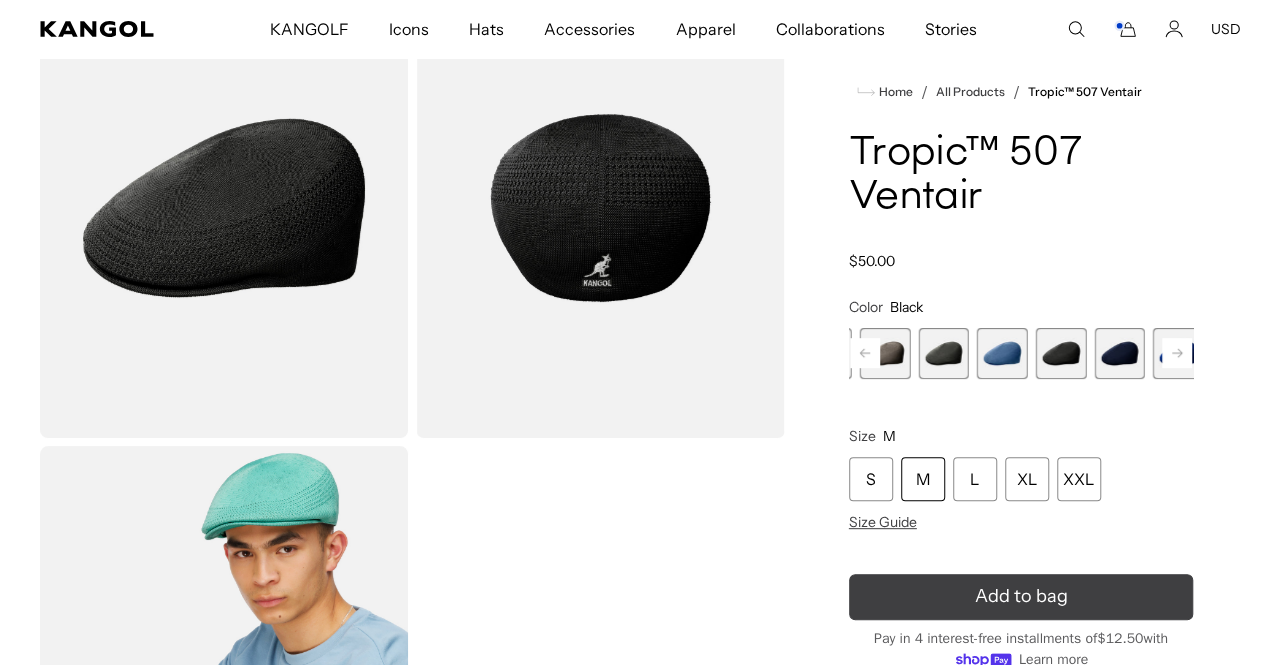 scroll, scrollTop: 0, scrollLeft: 0, axis: both 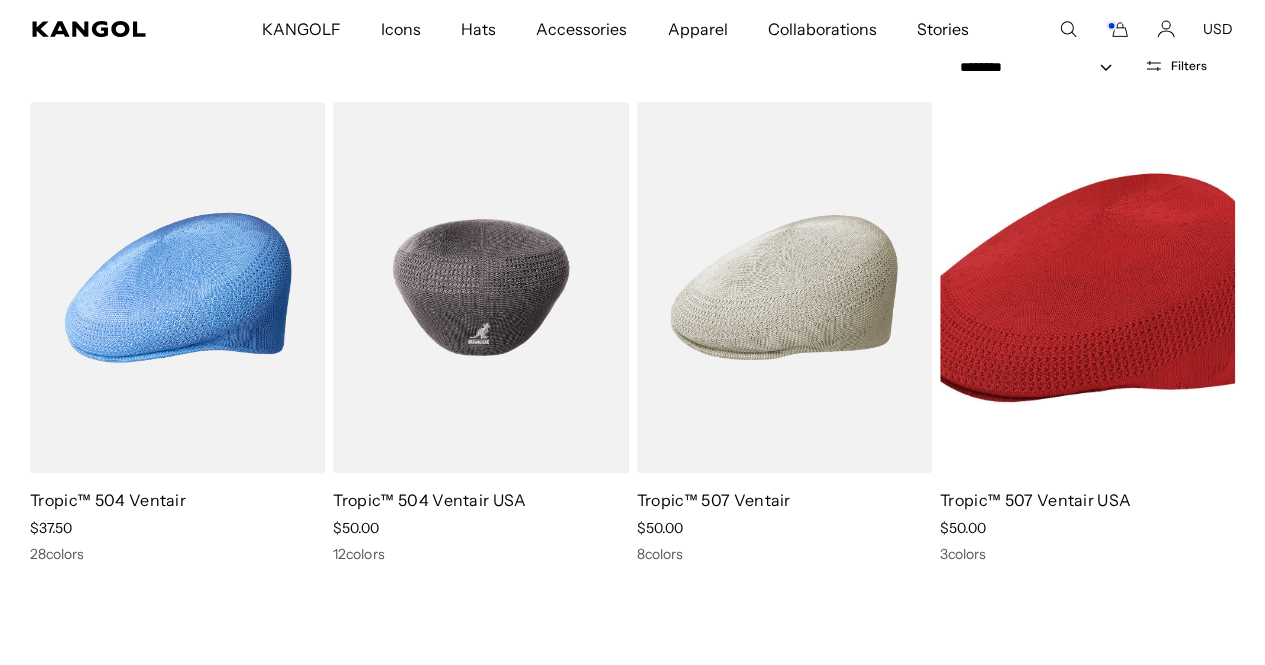 click at bounding box center (480, 287) 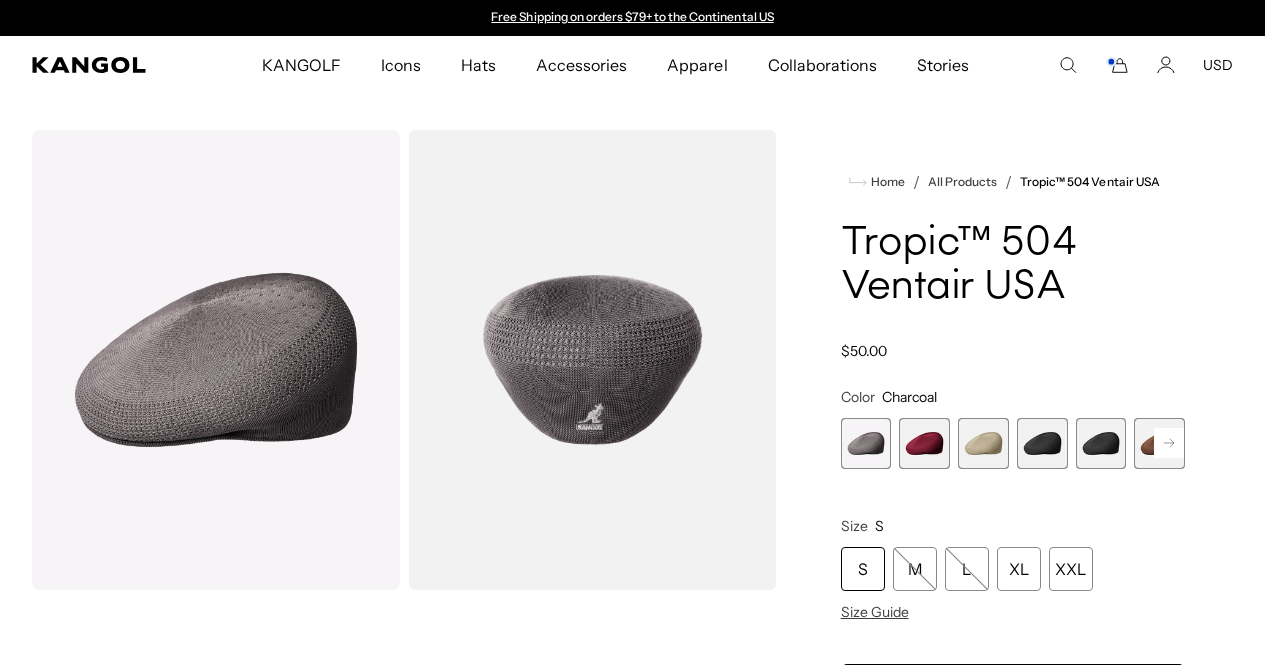 scroll, scrollTop: 0, scrollLeft: 0, axis: both 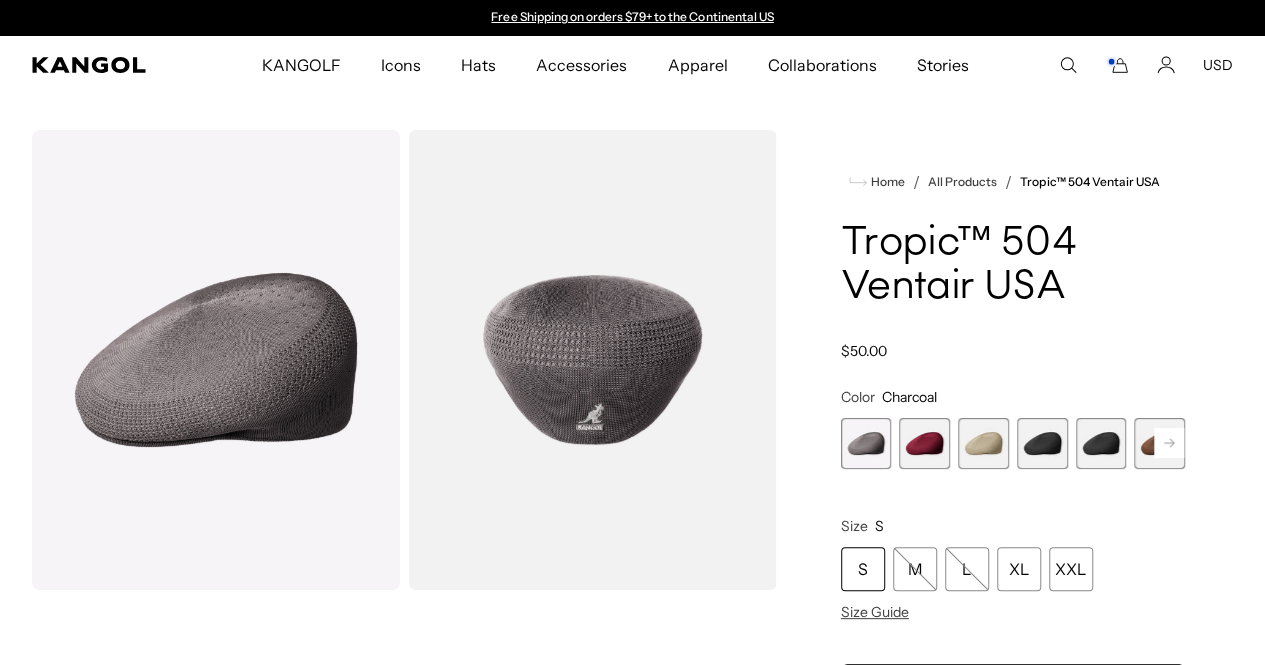 click 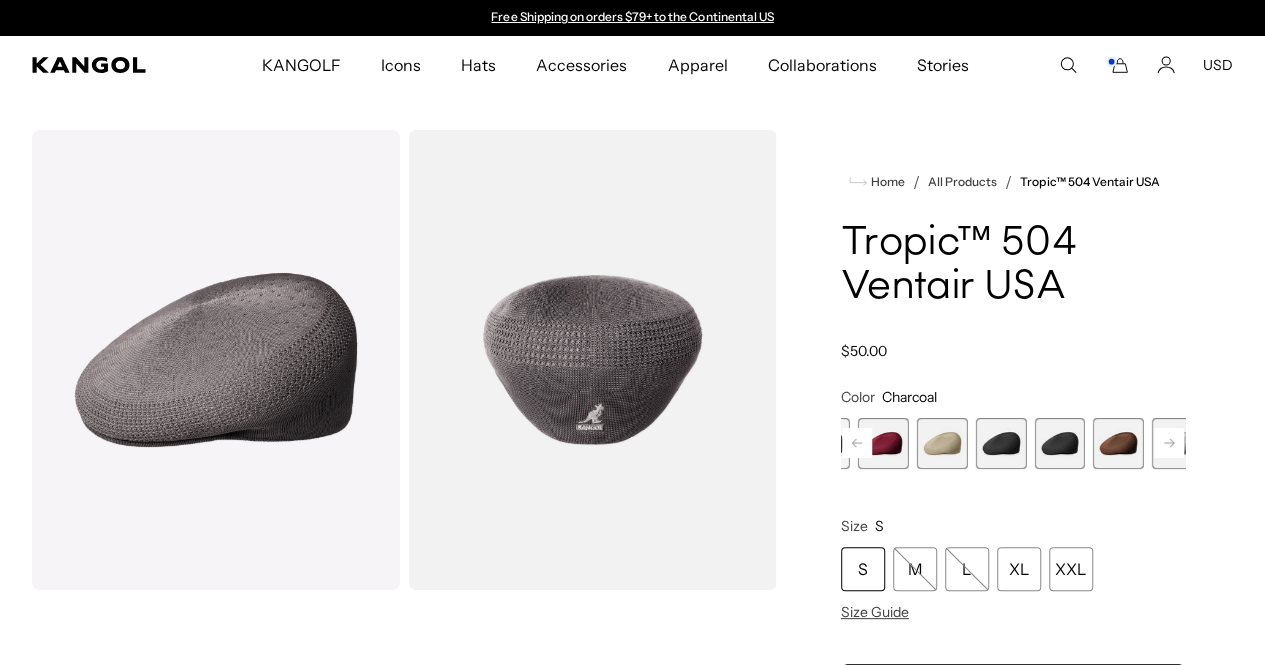scroll, scrollTop: 0, scrollLeft: 0, axis: both 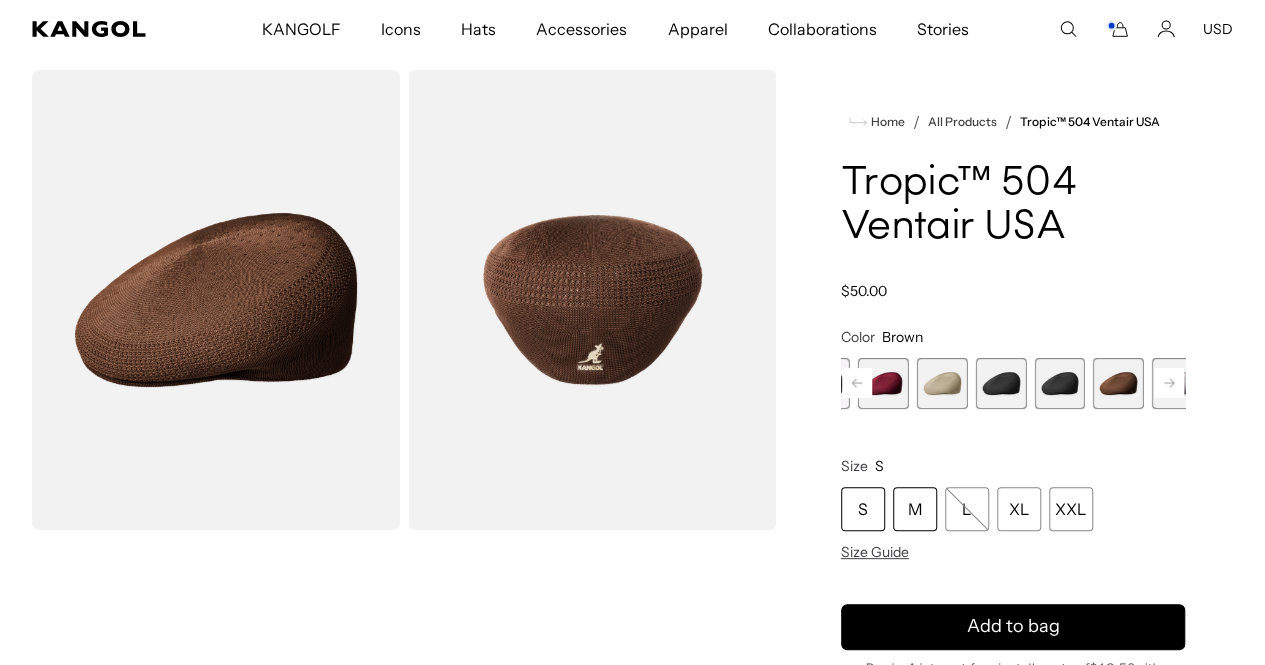 click on "M" at bounding box center (915, 509) 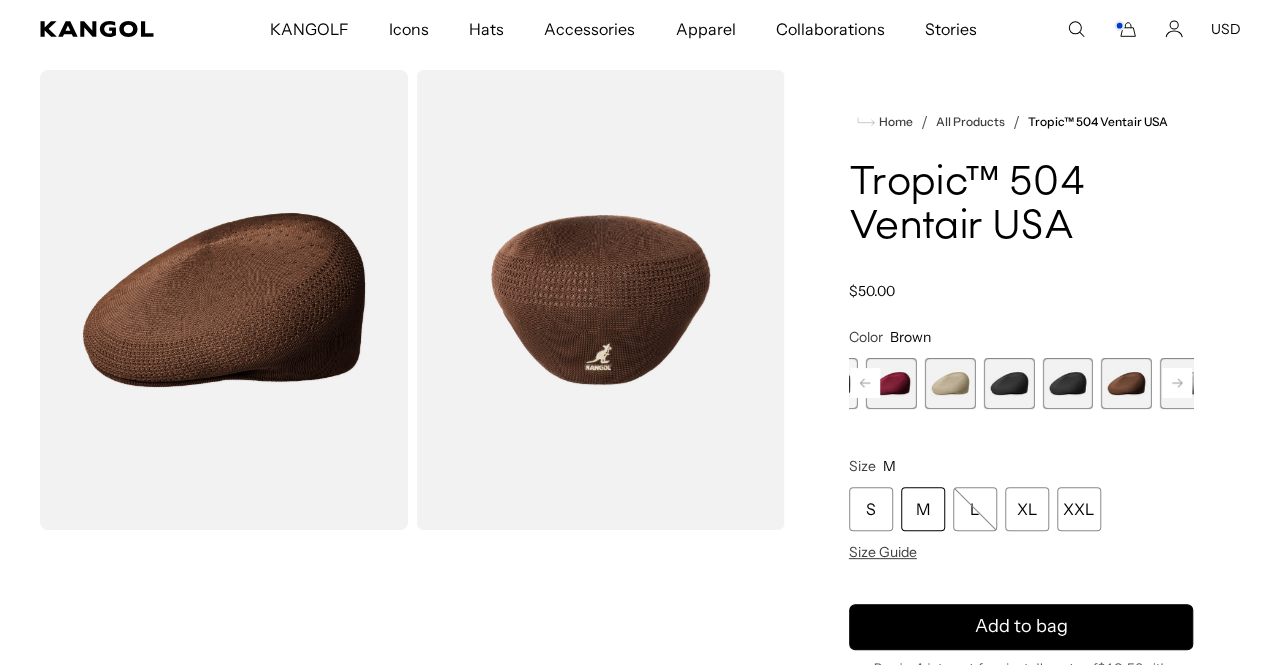 scroll, scrollTop: 210, scrollLeft: 0, axis: vertical 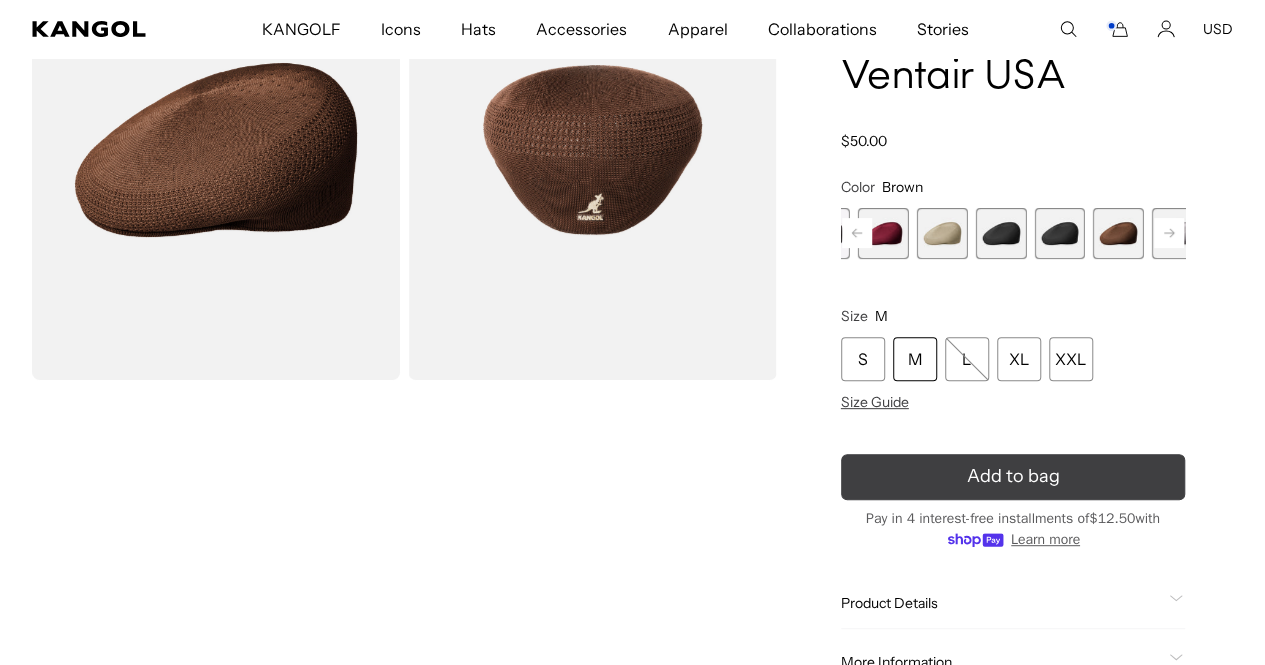 click on "Add to bag" at bounding box center [1013, 477] 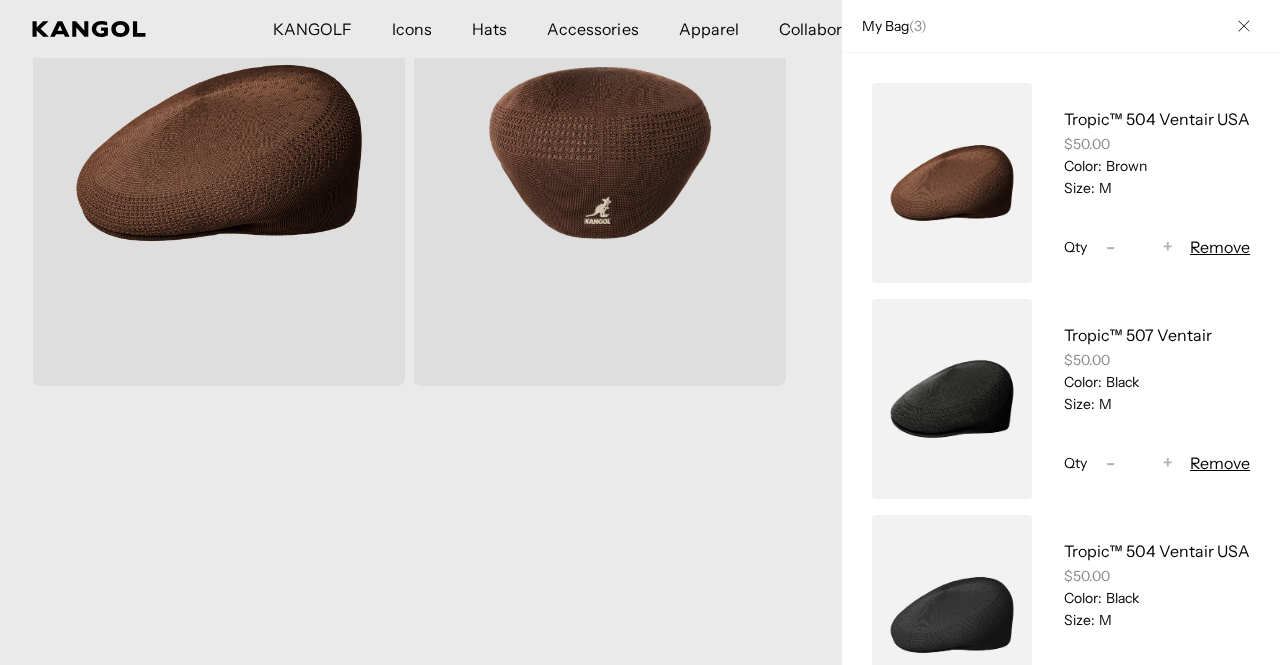 scroll, scrollTop: 0, scrollLeft: 412, axis: horizontal 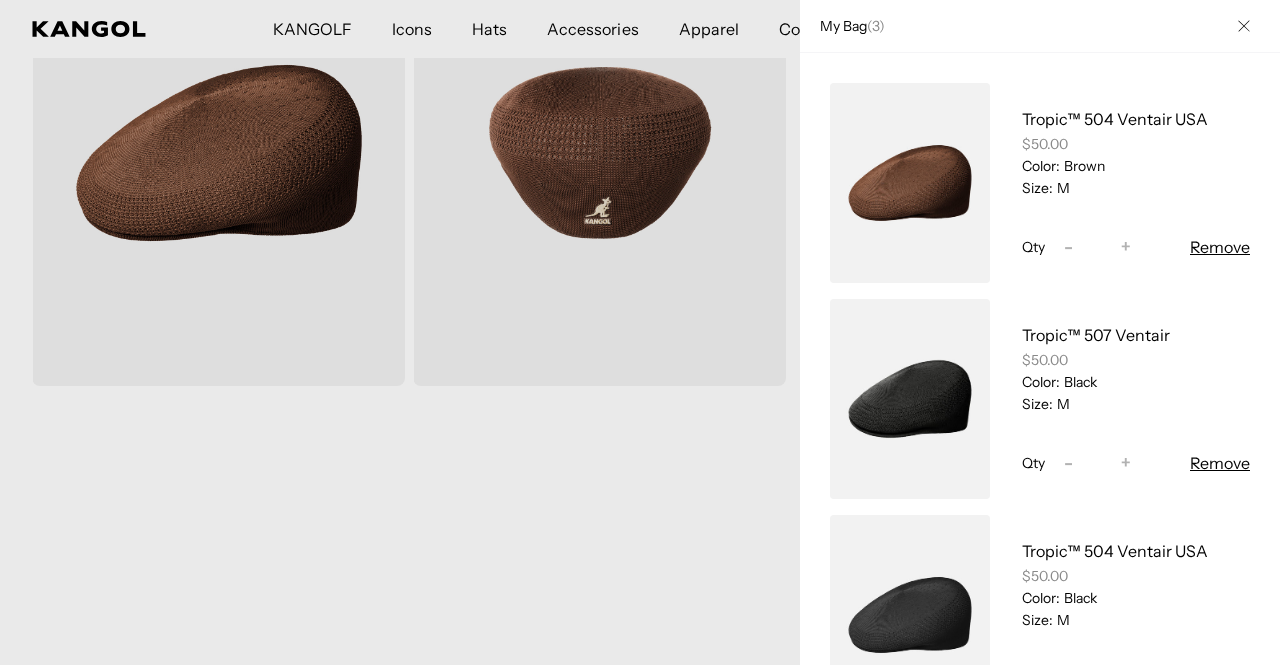 drag, startPoint x: 681, startPoint y: 385, endPoint x: 678, endPoint y: 503, distance: 118.03813 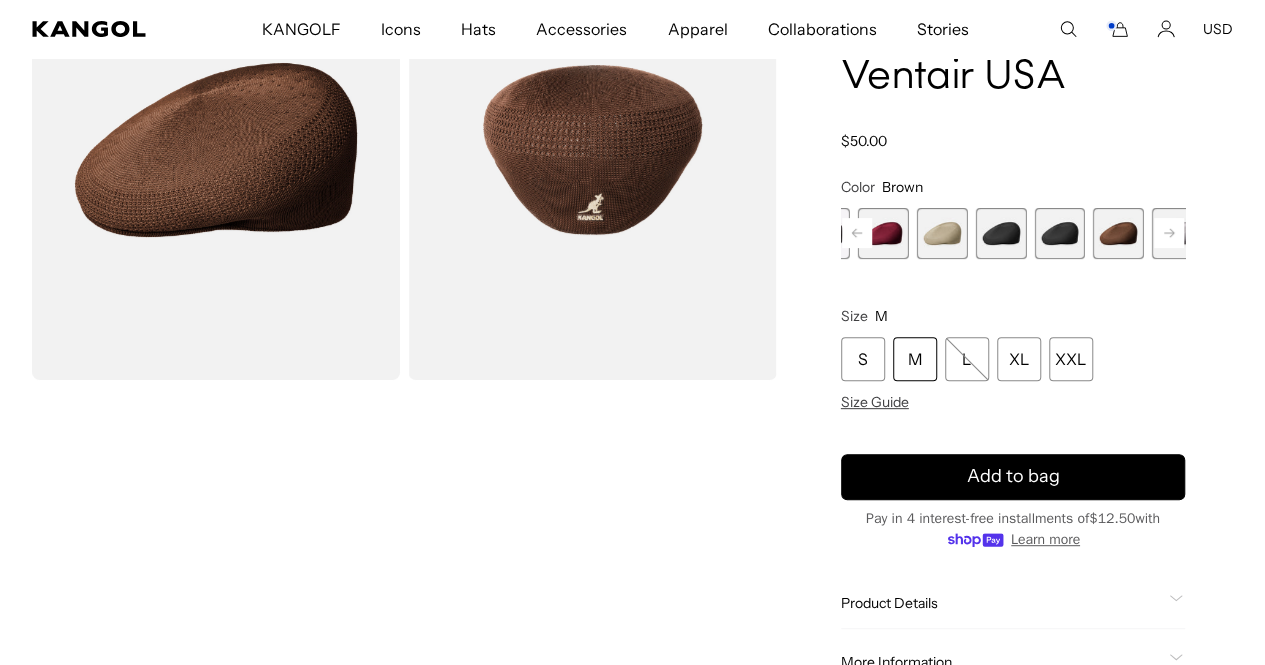 click 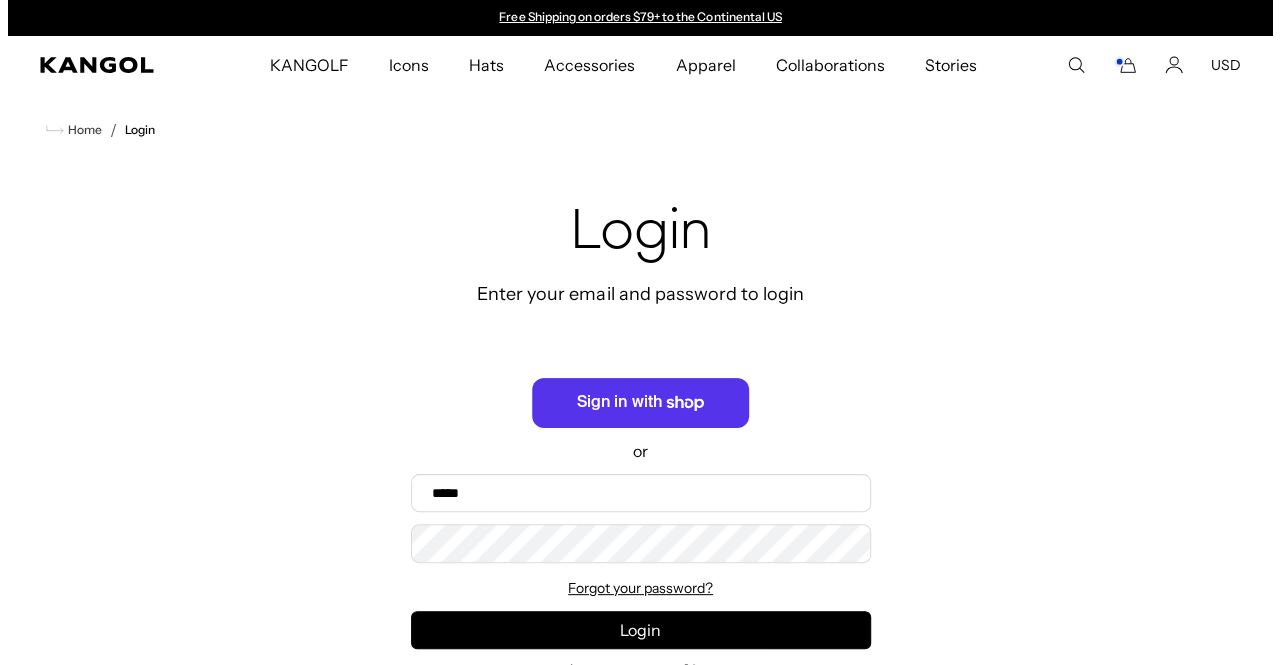scroll, scrollTop: 0, scrollLeft: 0, axis: both 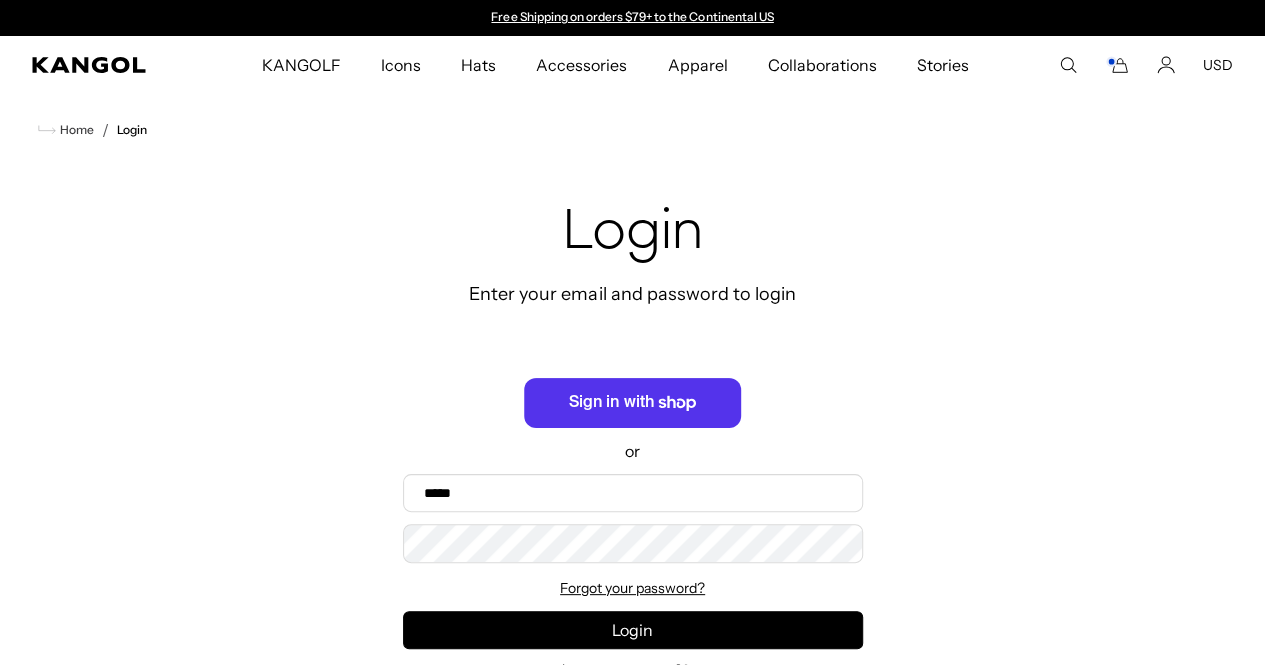 click 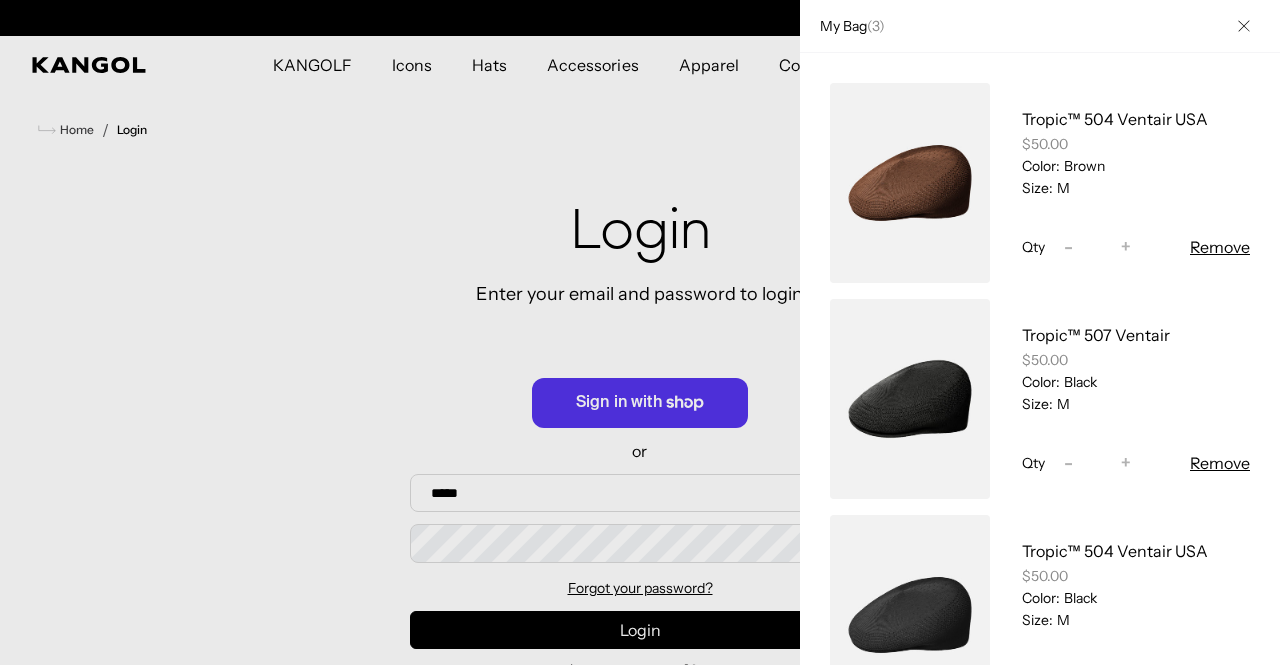 scroll, scrollTop: 0, scrollLeft: 412, axis: horizontal 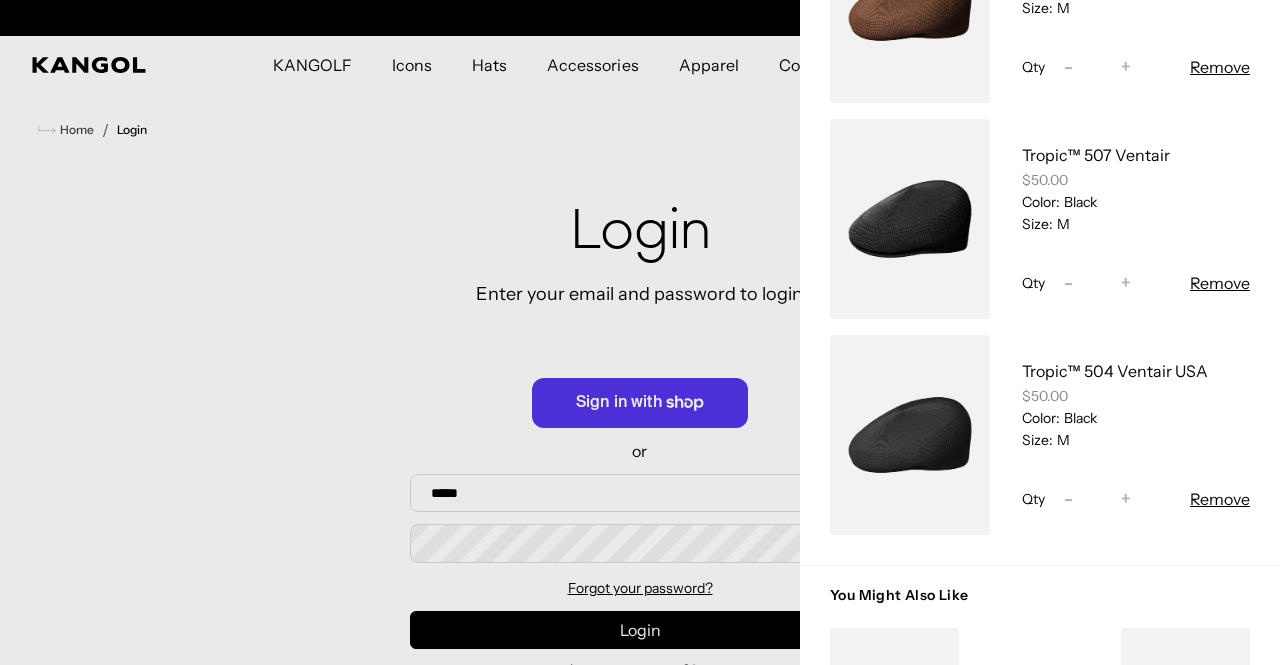 click on "Remove" at bounding box center [1220, 499] 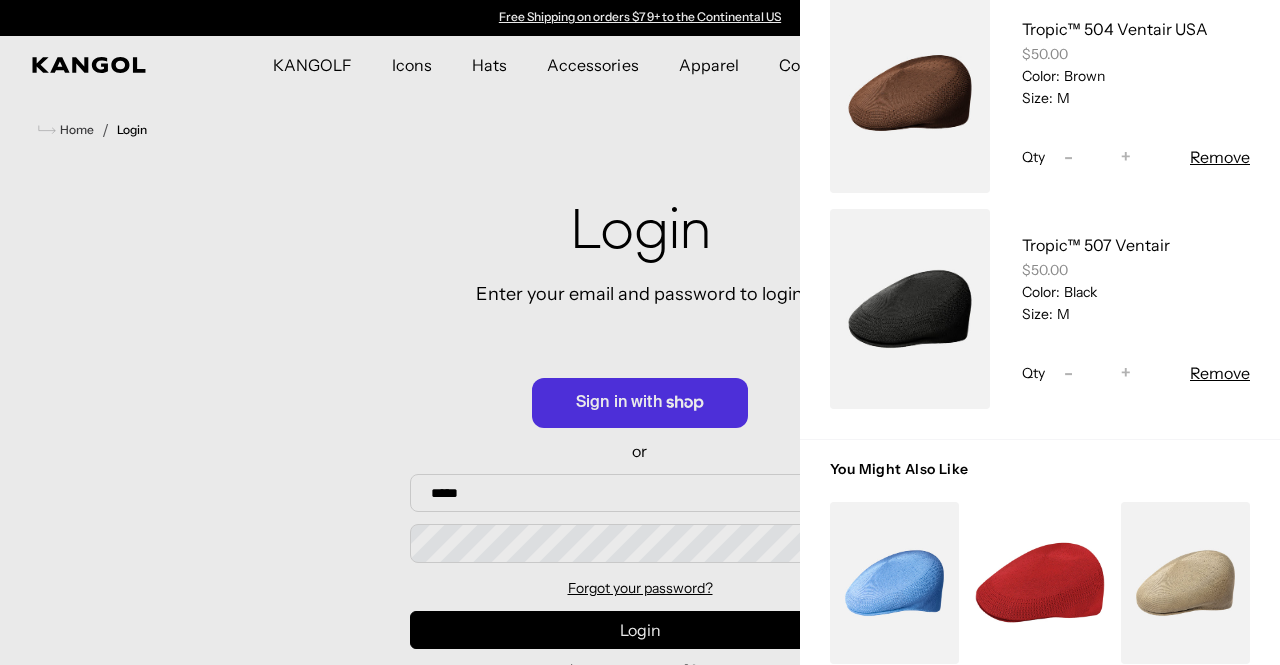 scroll, scrollTop: 0, scrollLeft: 0, axis: both 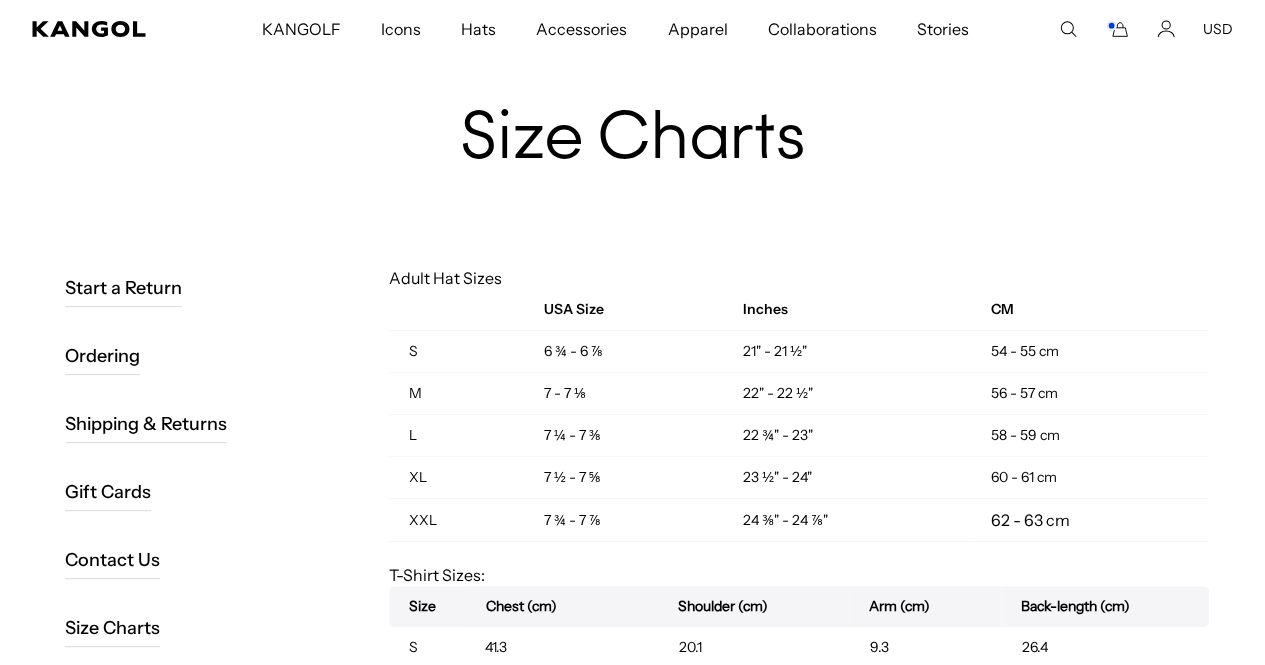 click on "Size Charts" at bounding box center (633, 141) 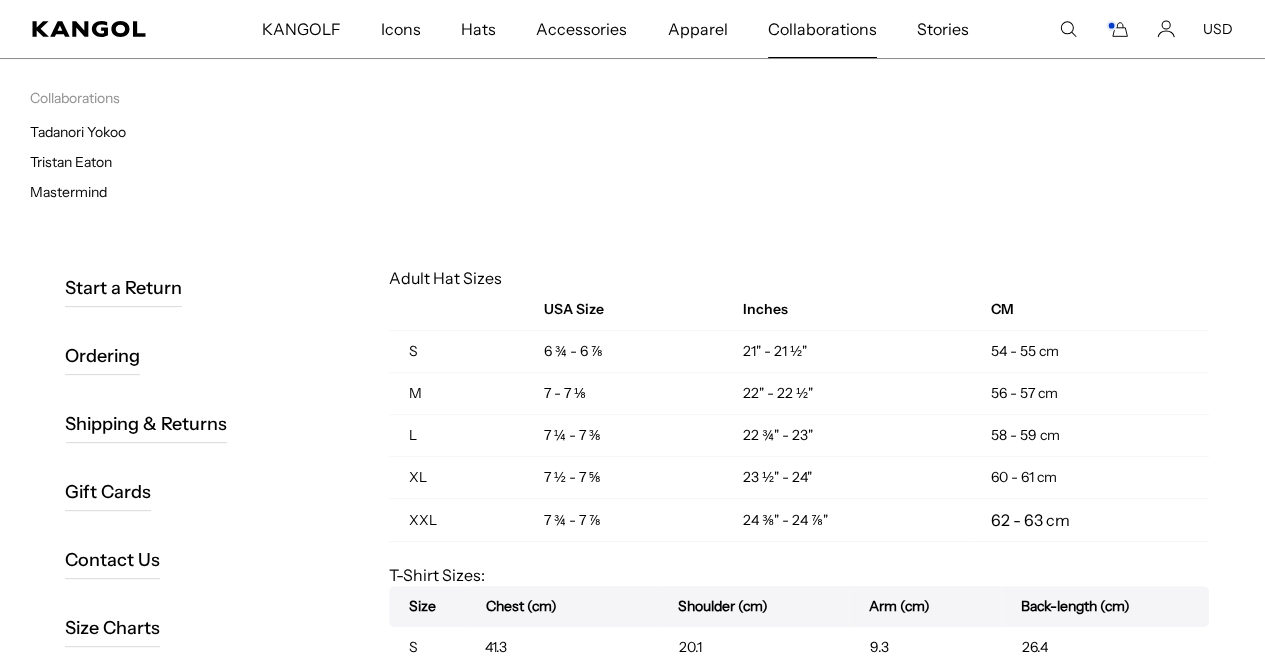 scroll, scrollTop: 0, scrollLeft: 412, axis: horizontal 